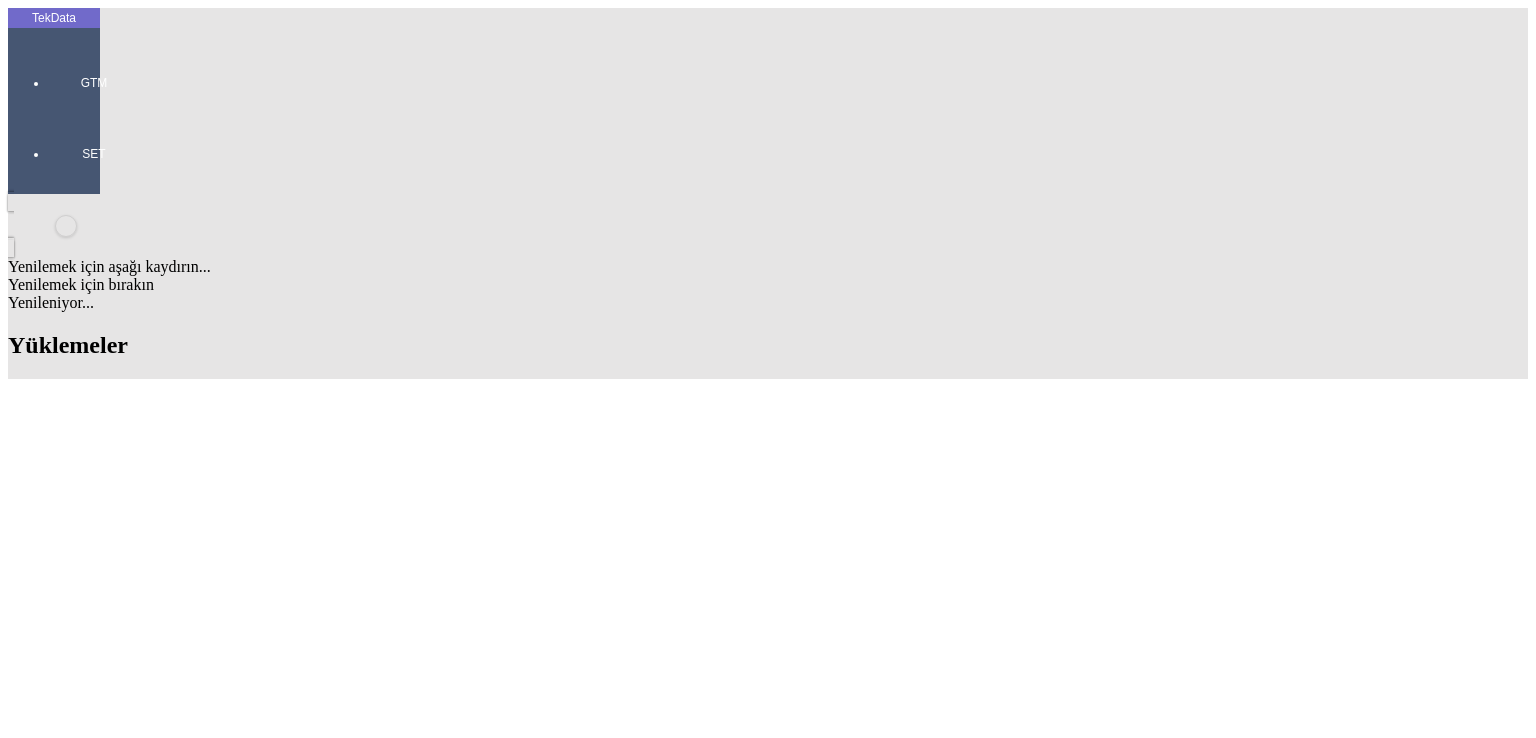 scroll, scrollTop: 0, scrollLeft: 0, axis: both 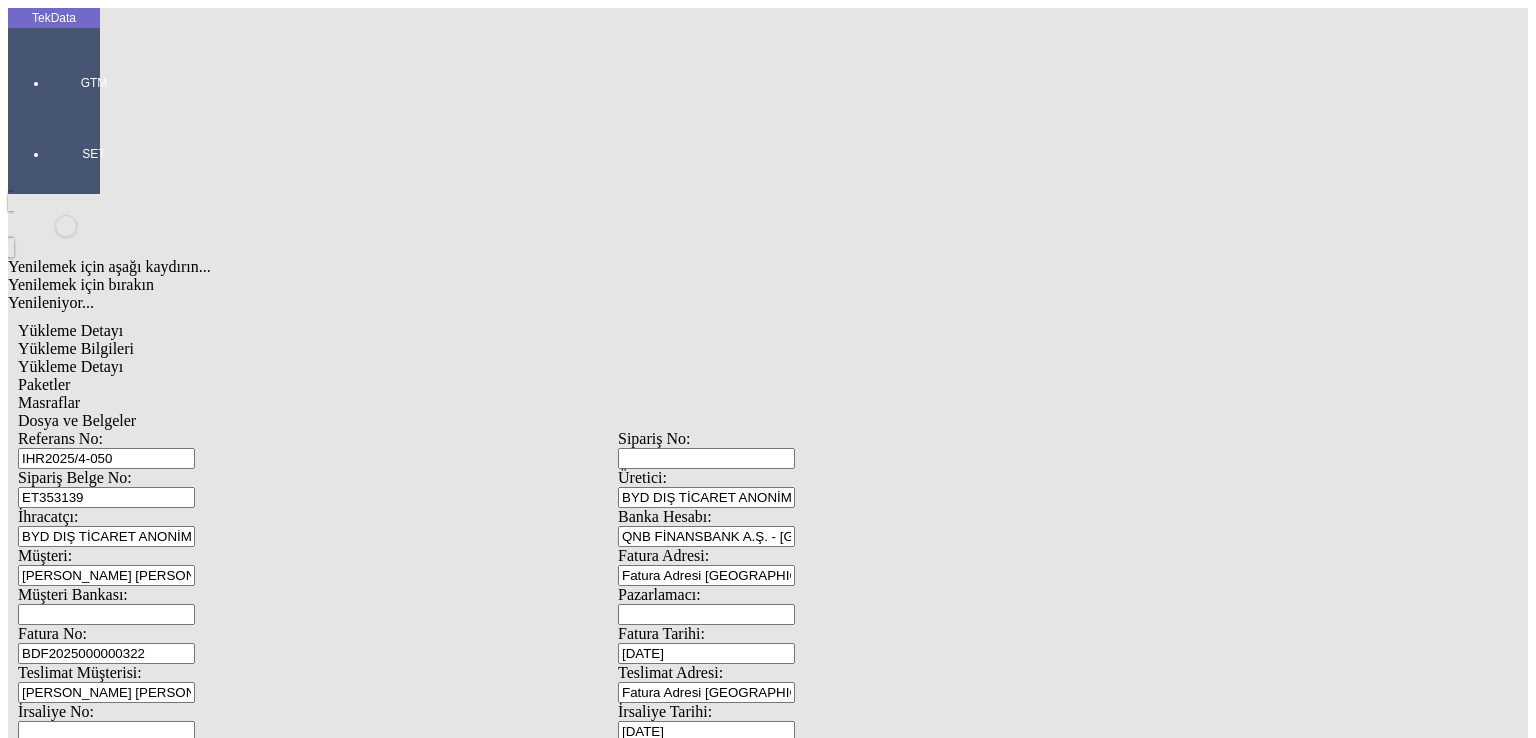 click on "Güncelle" 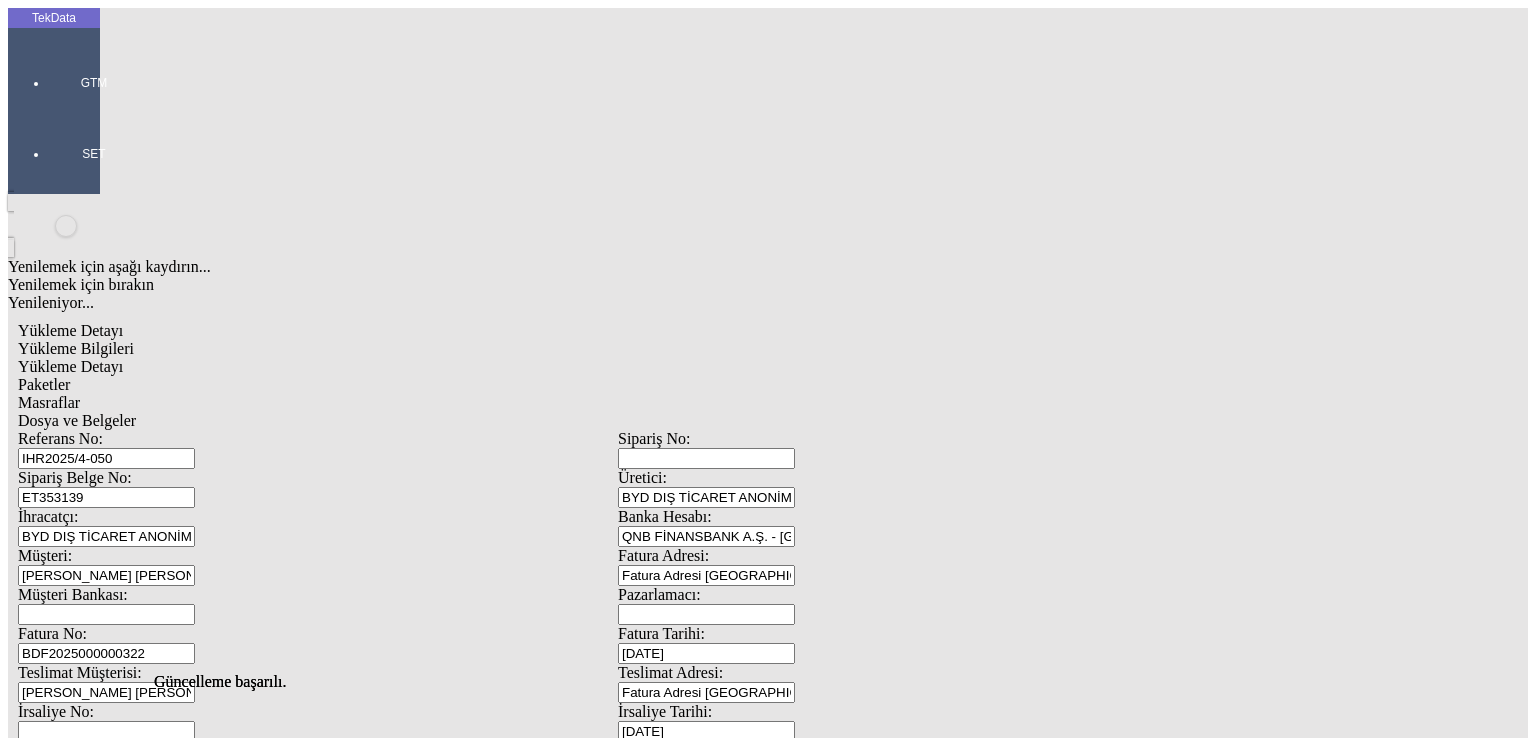 scroll, scrollTop: 0, scrollLeft: 0, axis: both 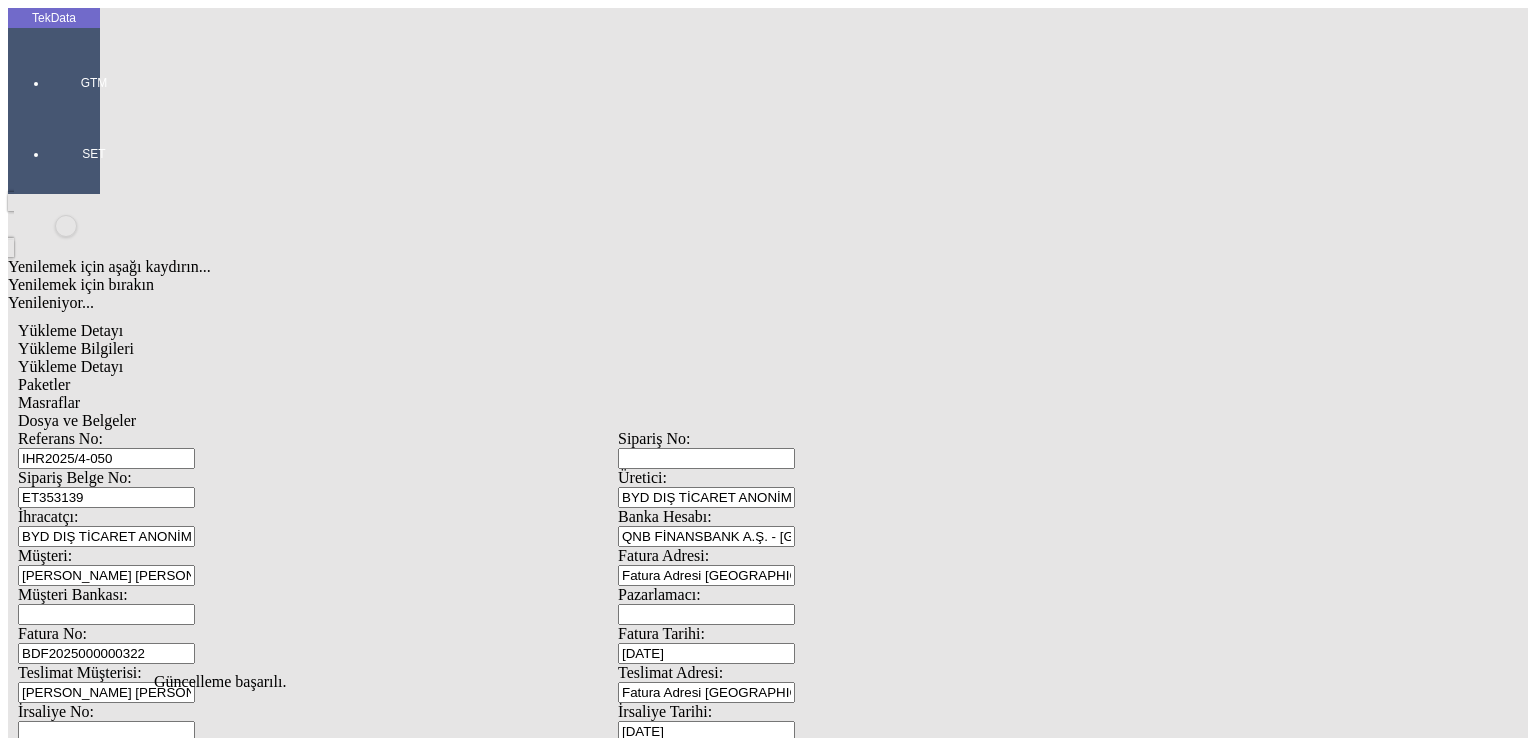 click on "Sil" 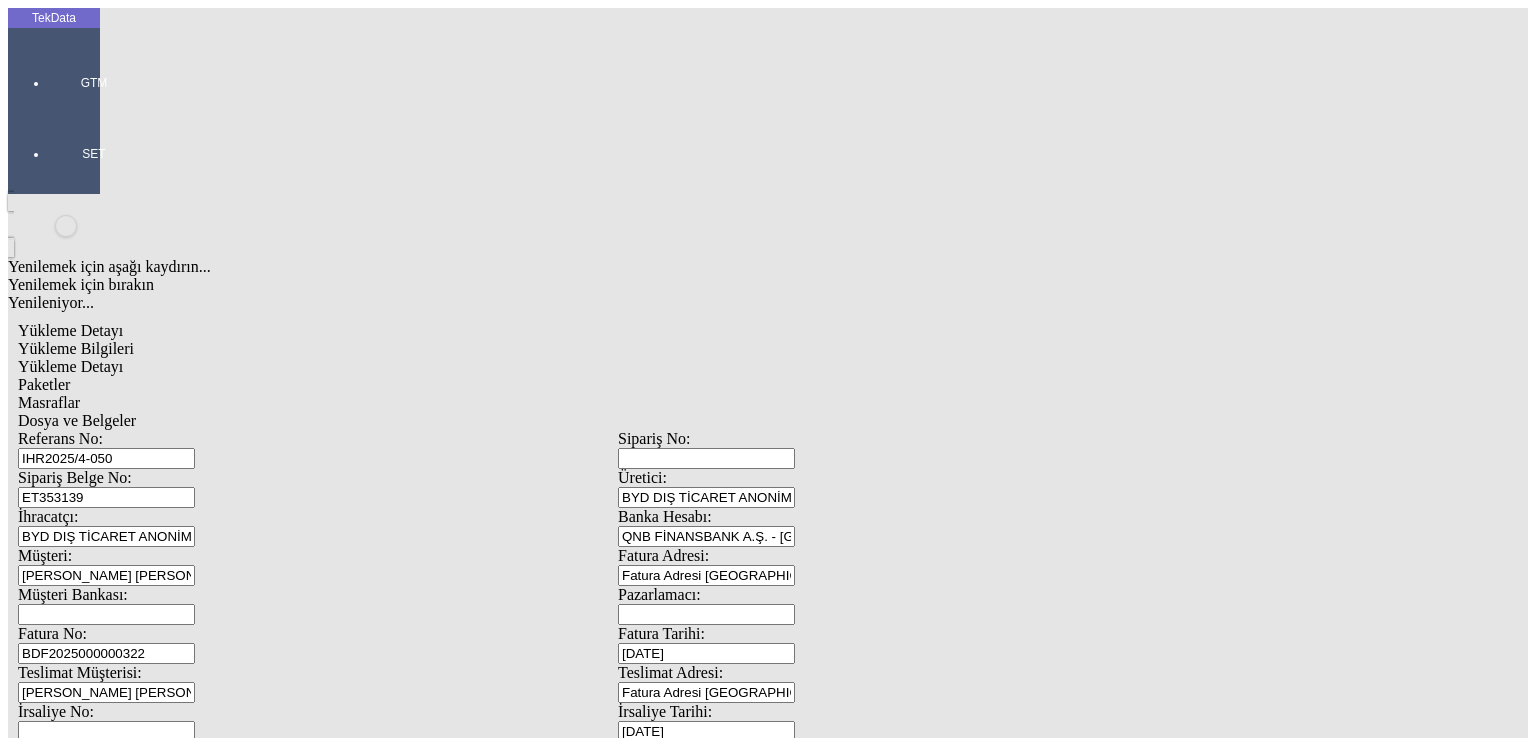 click on "Sil" 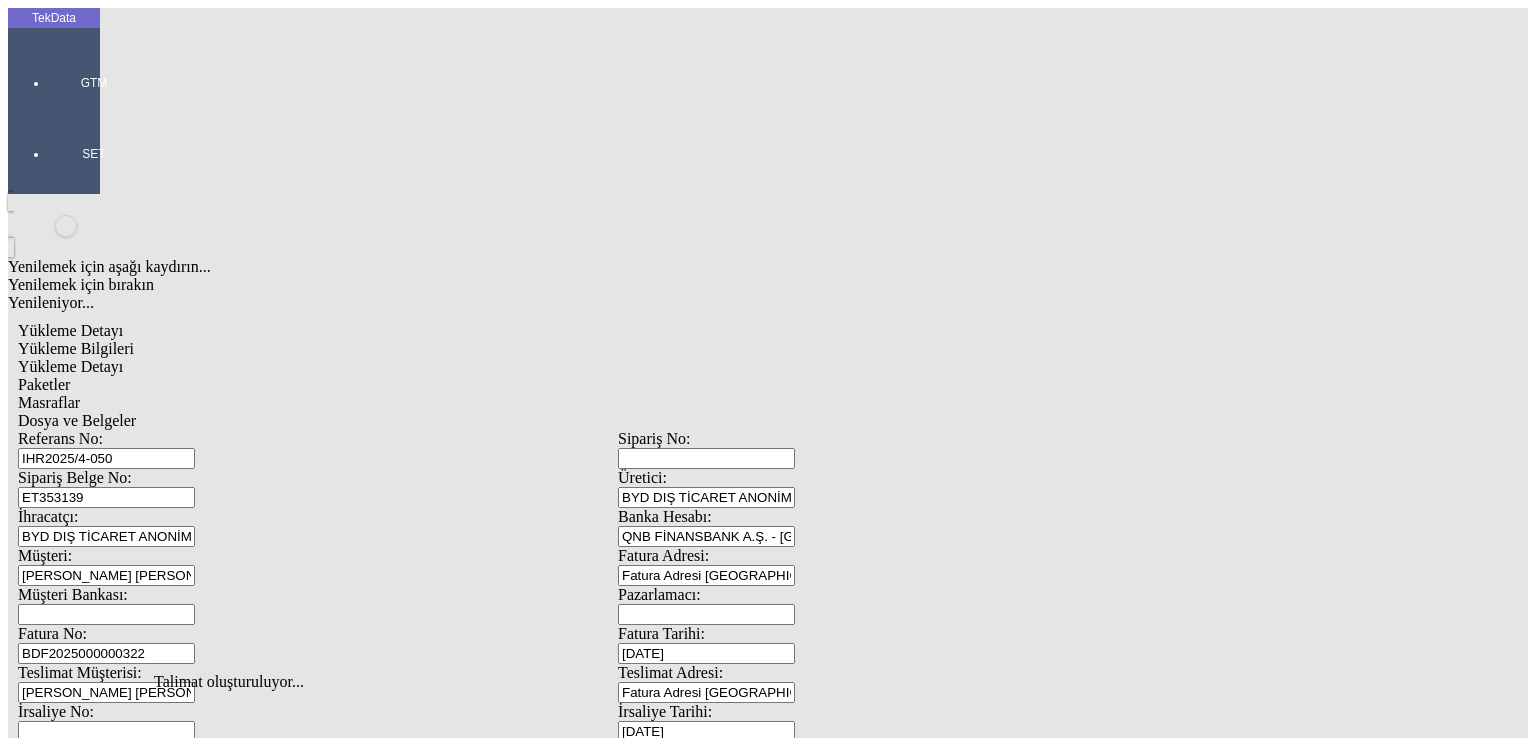 click on "Dosya ve Belgeler" 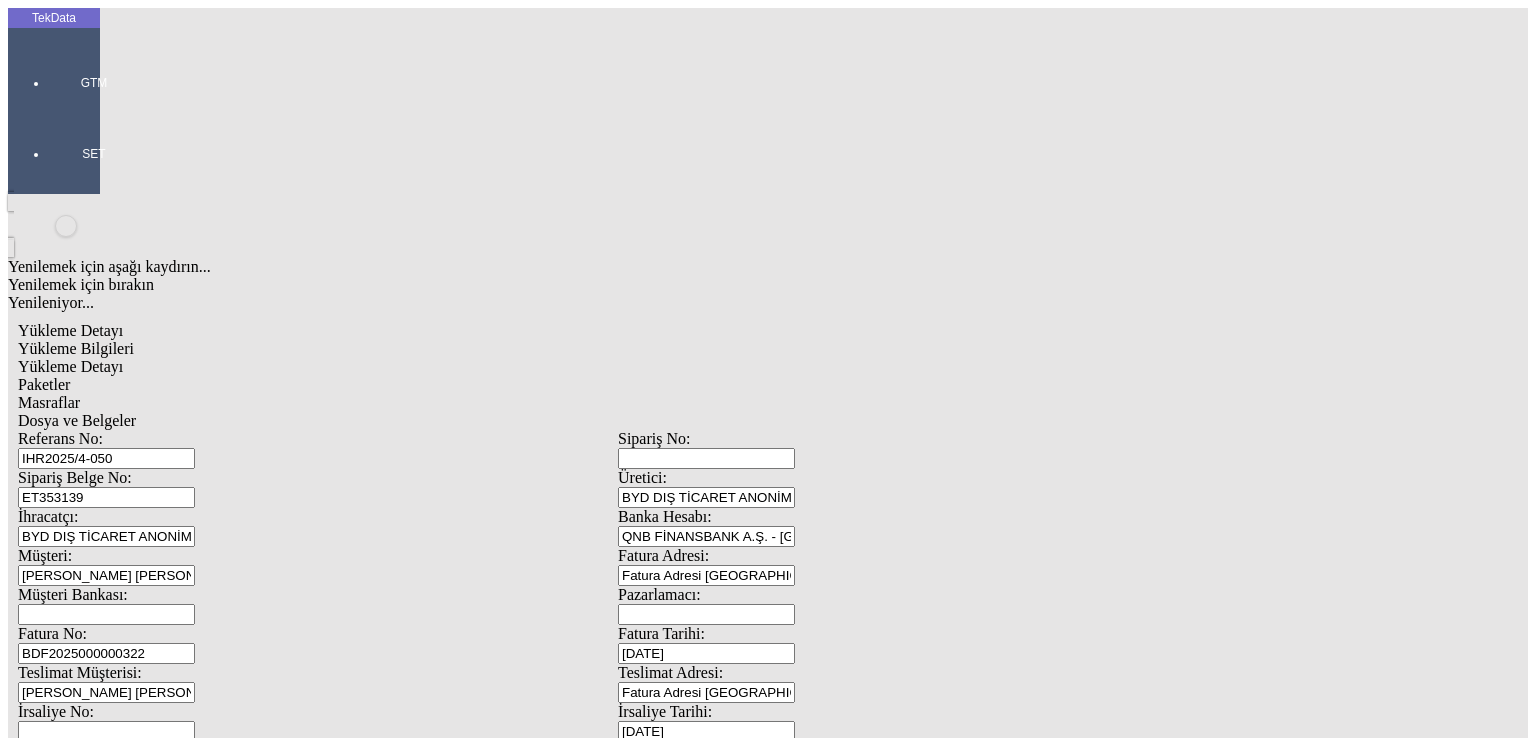 click on "İndir" 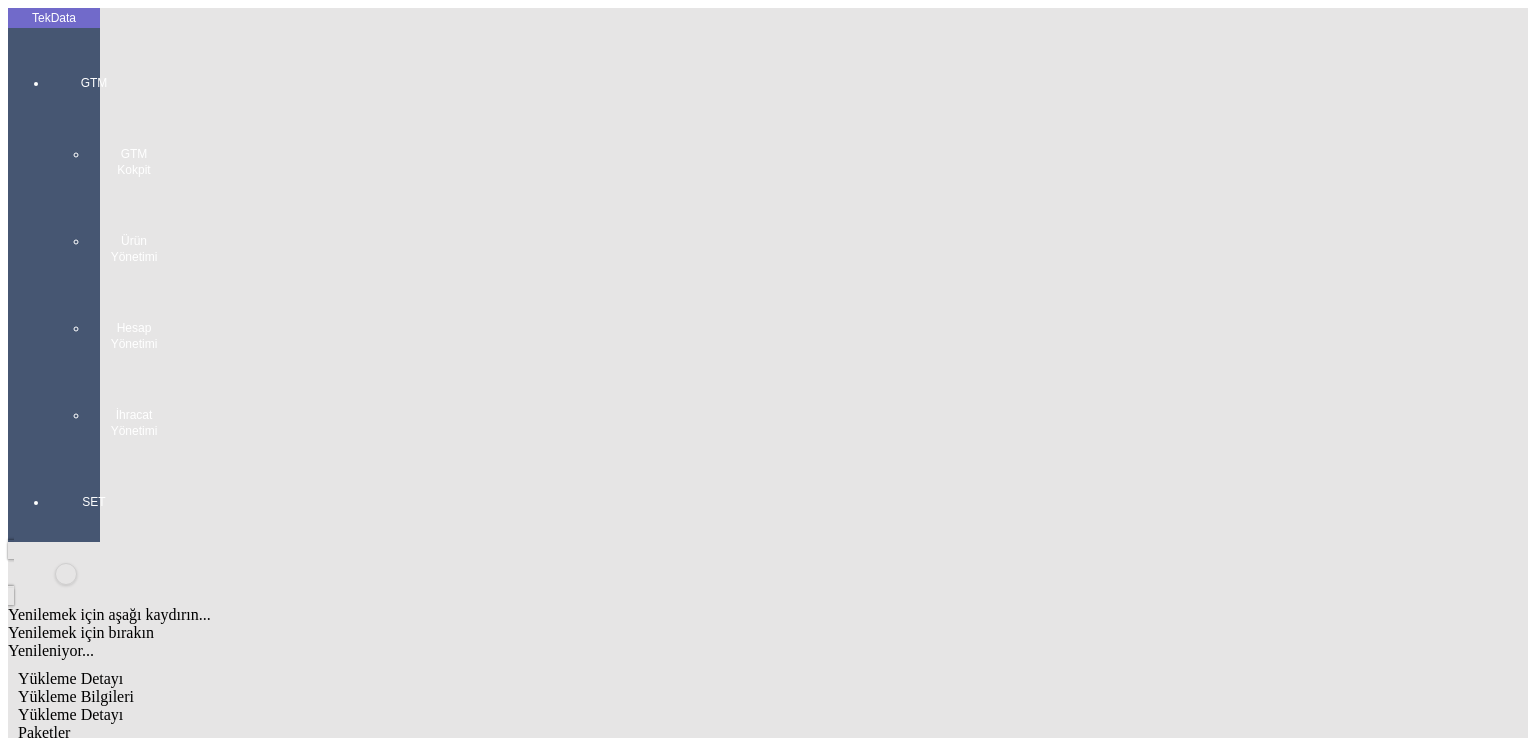 click on "GTM  GTM Kokpit  Ürün Yönetimi  Hesap Yönetimi  İhracat Yönetimi" at bounding box center [94, 249] 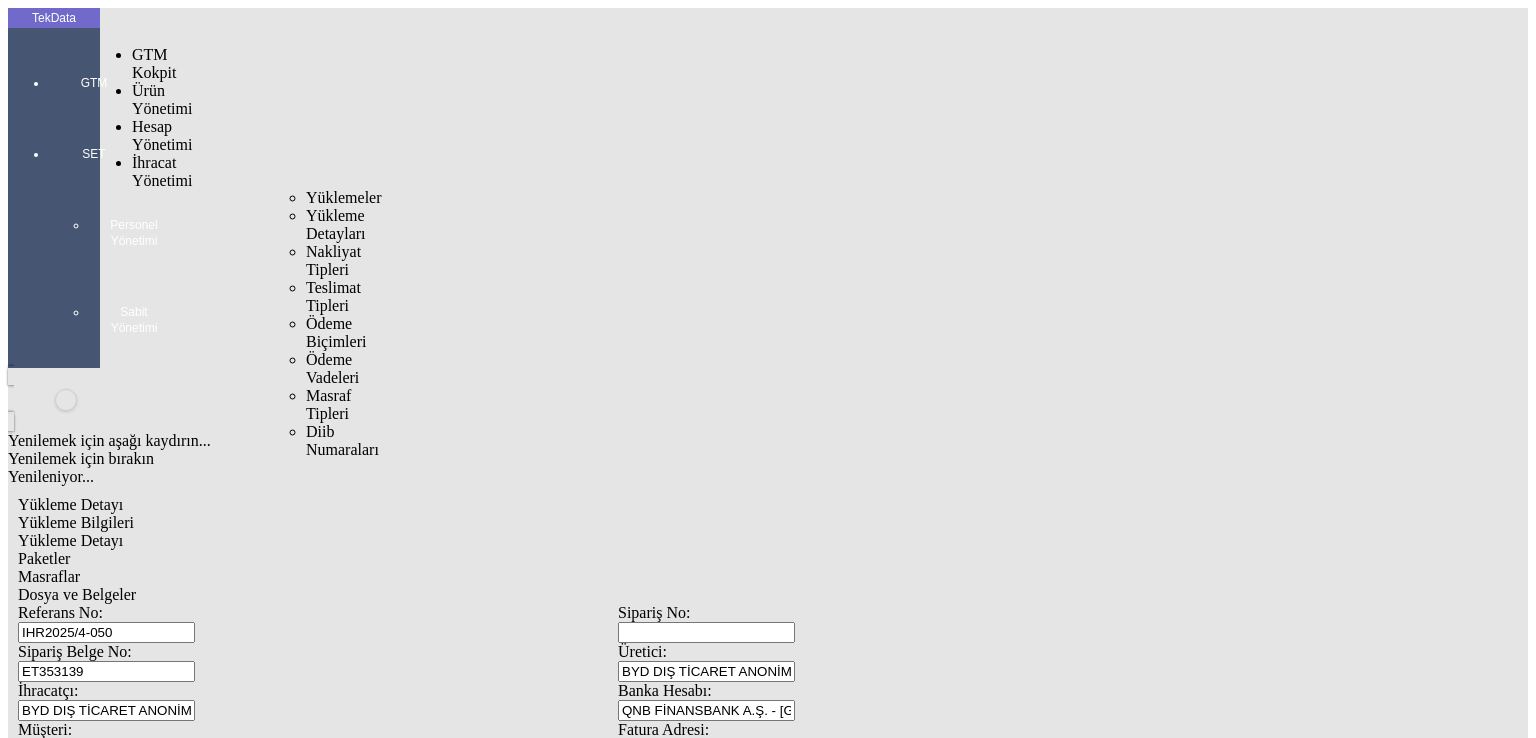 drag, startPoint x: 153, startPoint y: 118, endPoint x: 201, endPoint y: 118, distance: 48 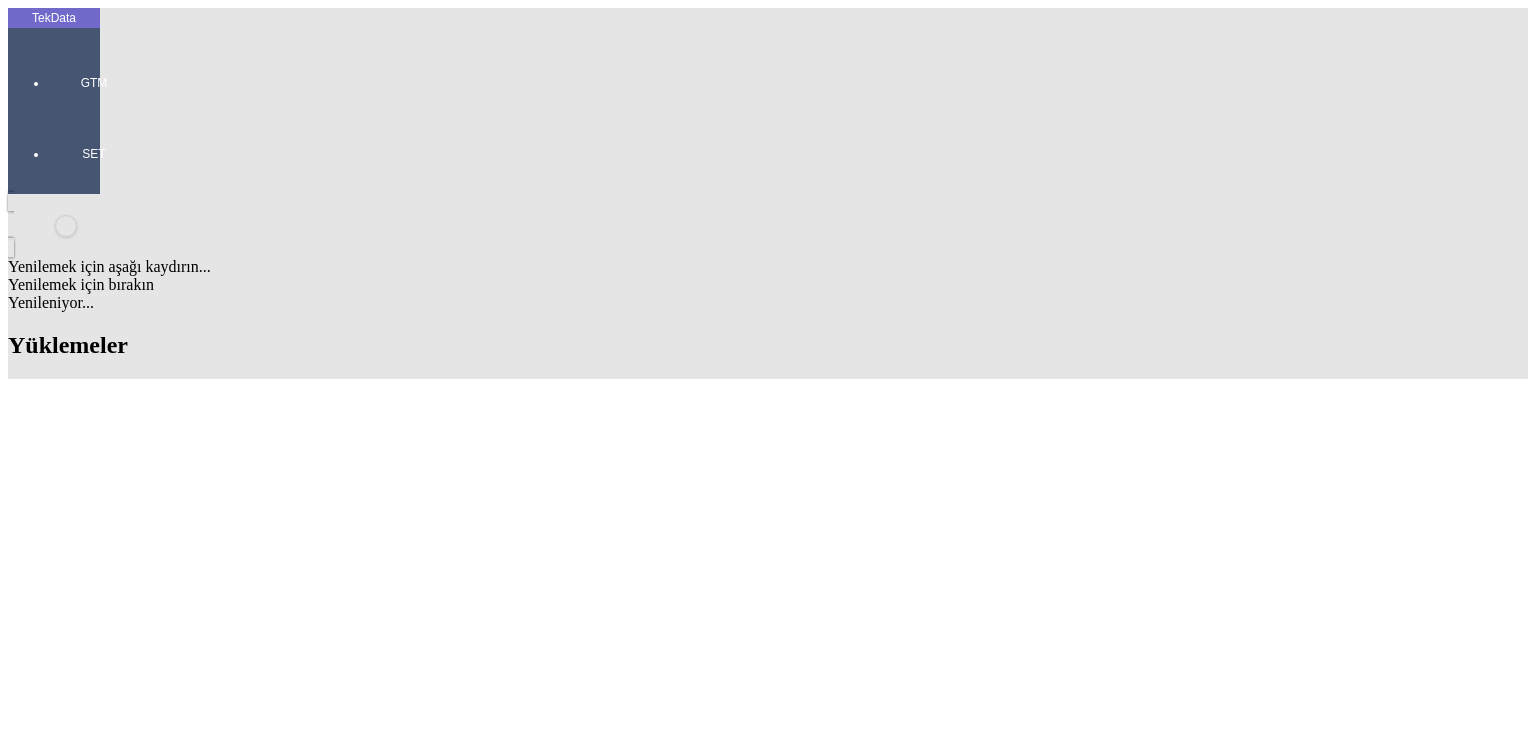 scroll, scrollTop: 1300, scrollLeft: 0, axis: vertical 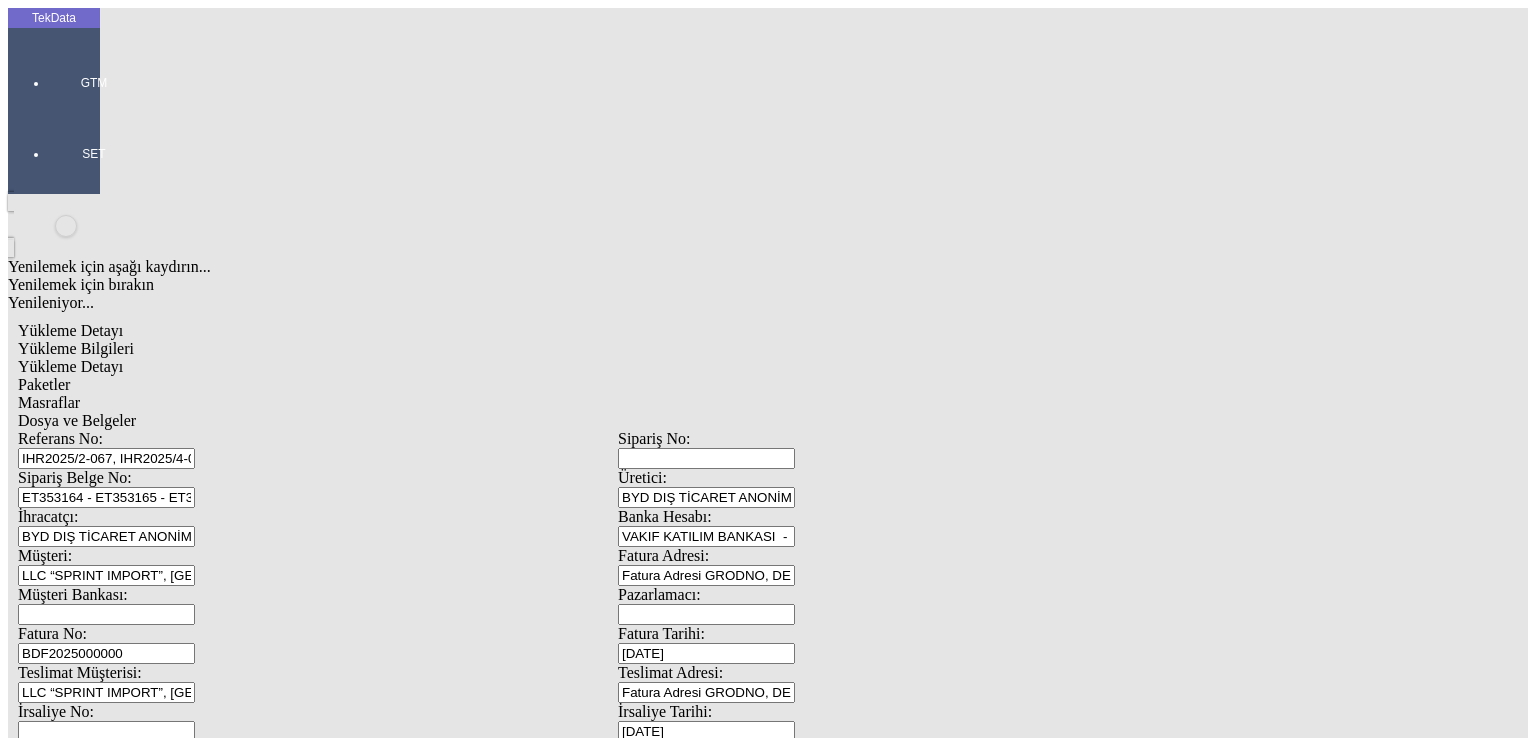 click on "BDF2025000000" at bounding box center [106, 653] 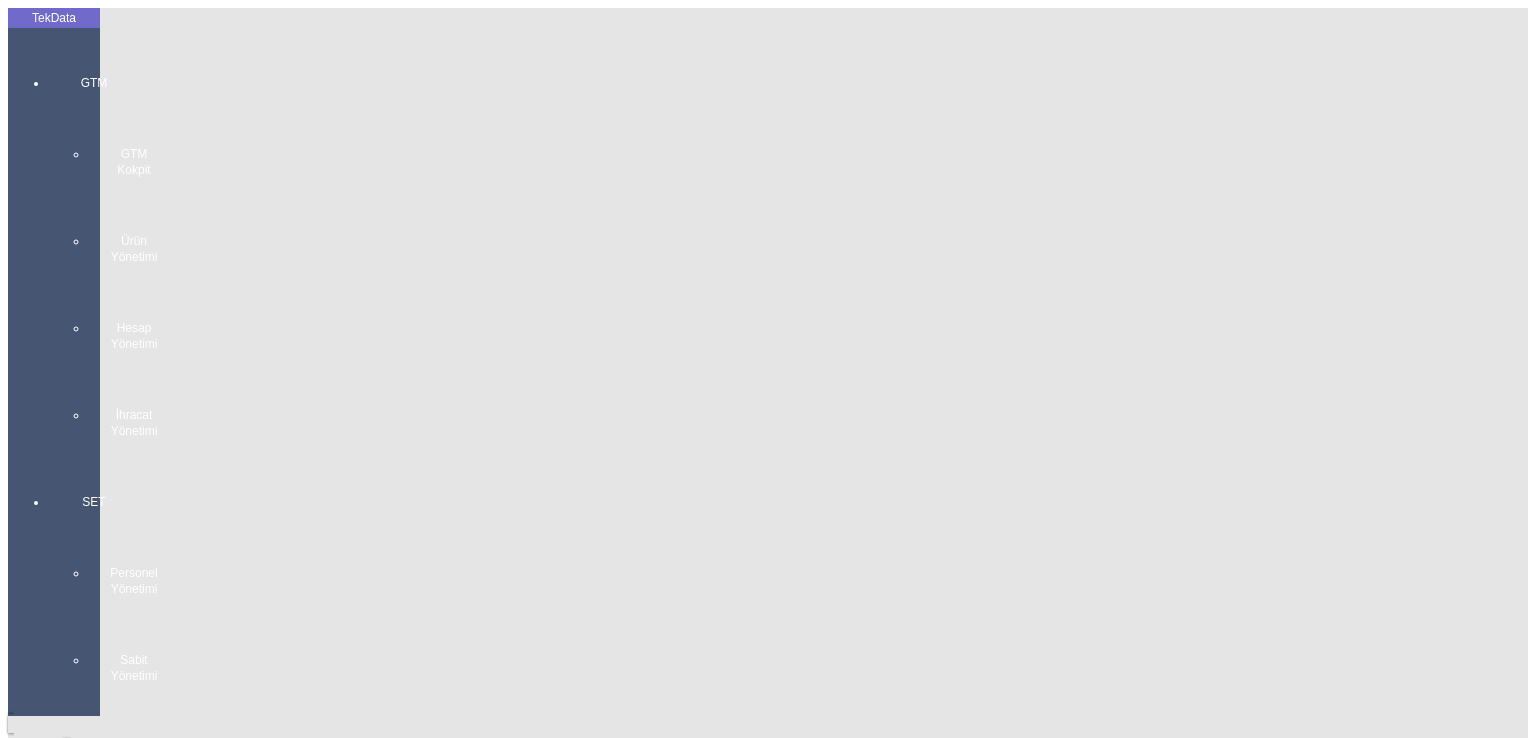 type on "BDF2025000000323" 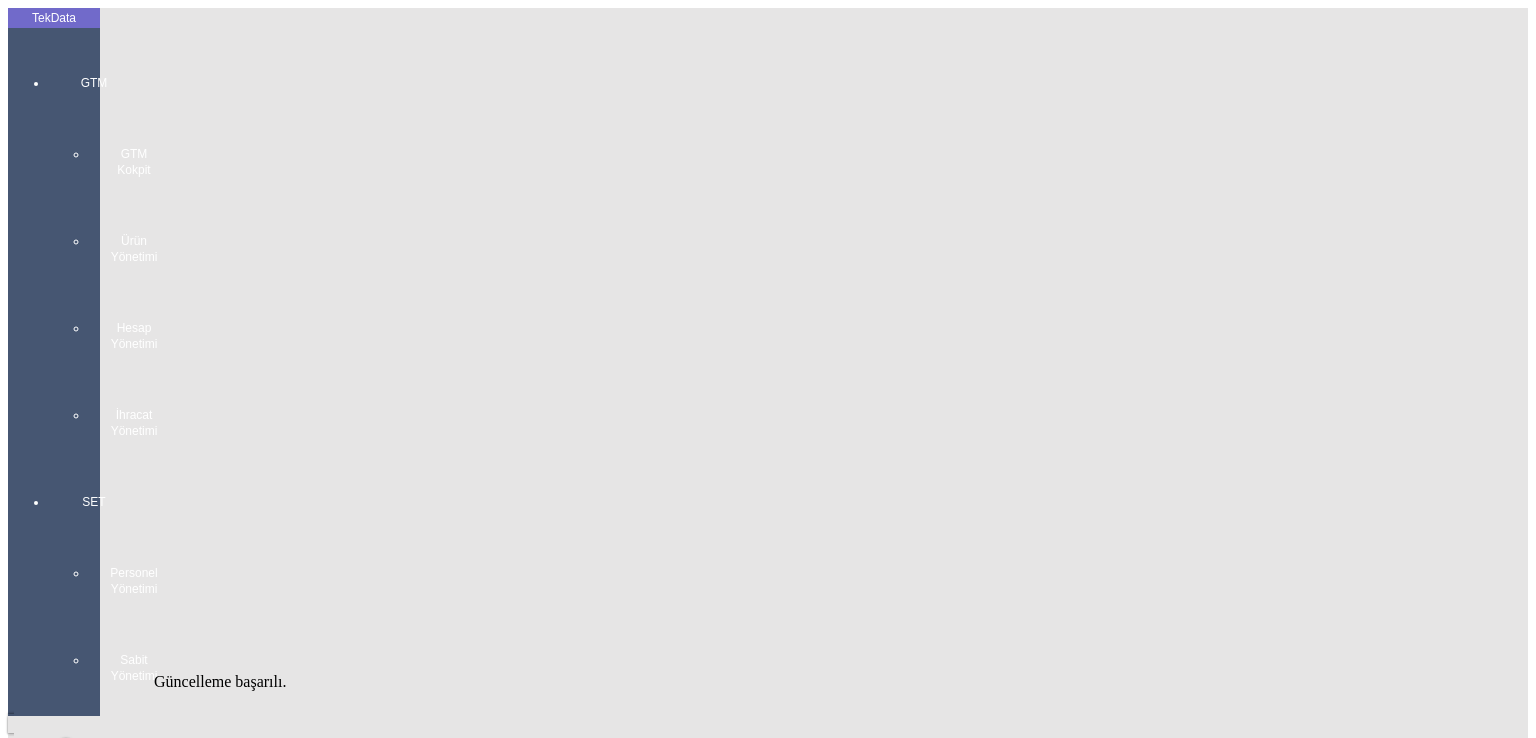 click on "Güncelle" 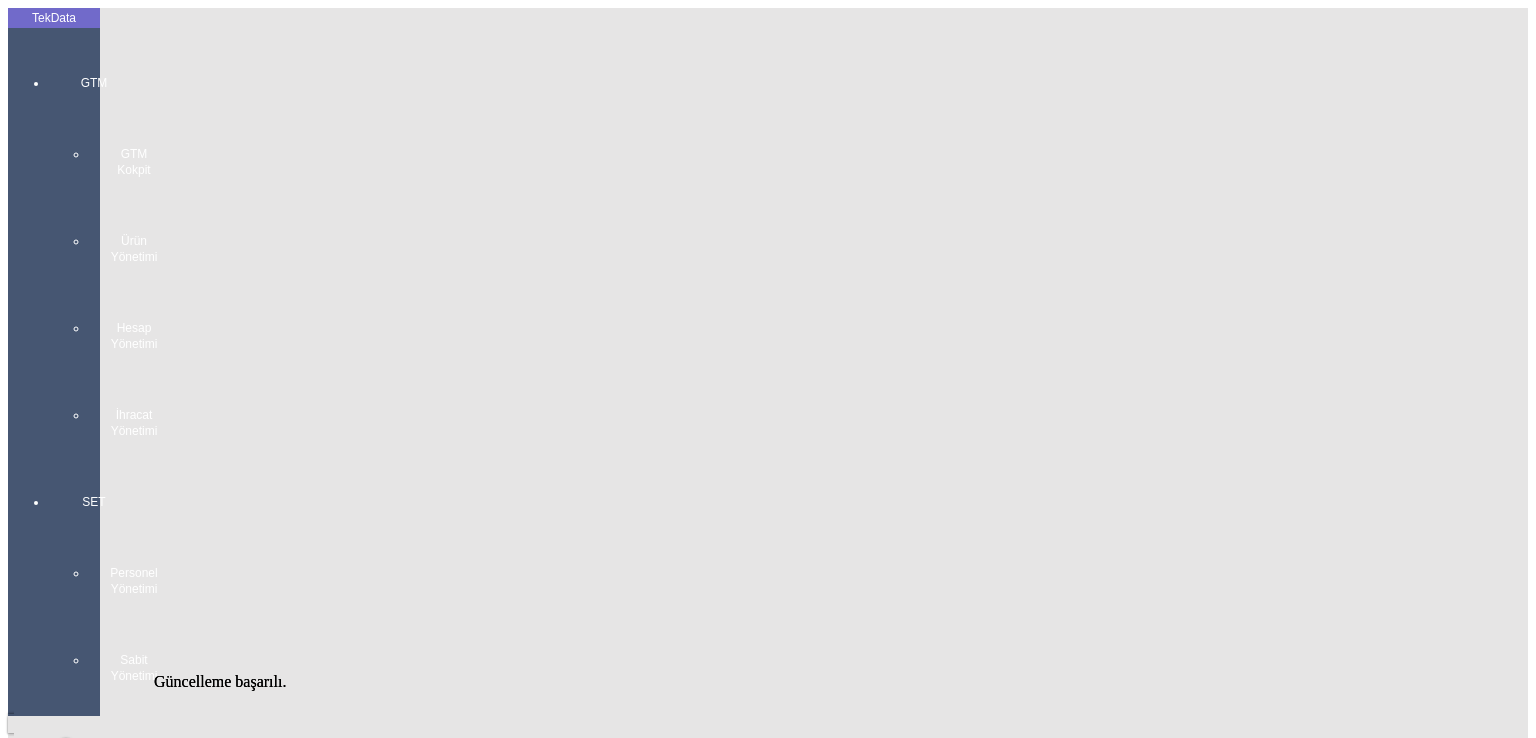 scroll, scrollTop: 0, scrollLeft: 0, axis: both 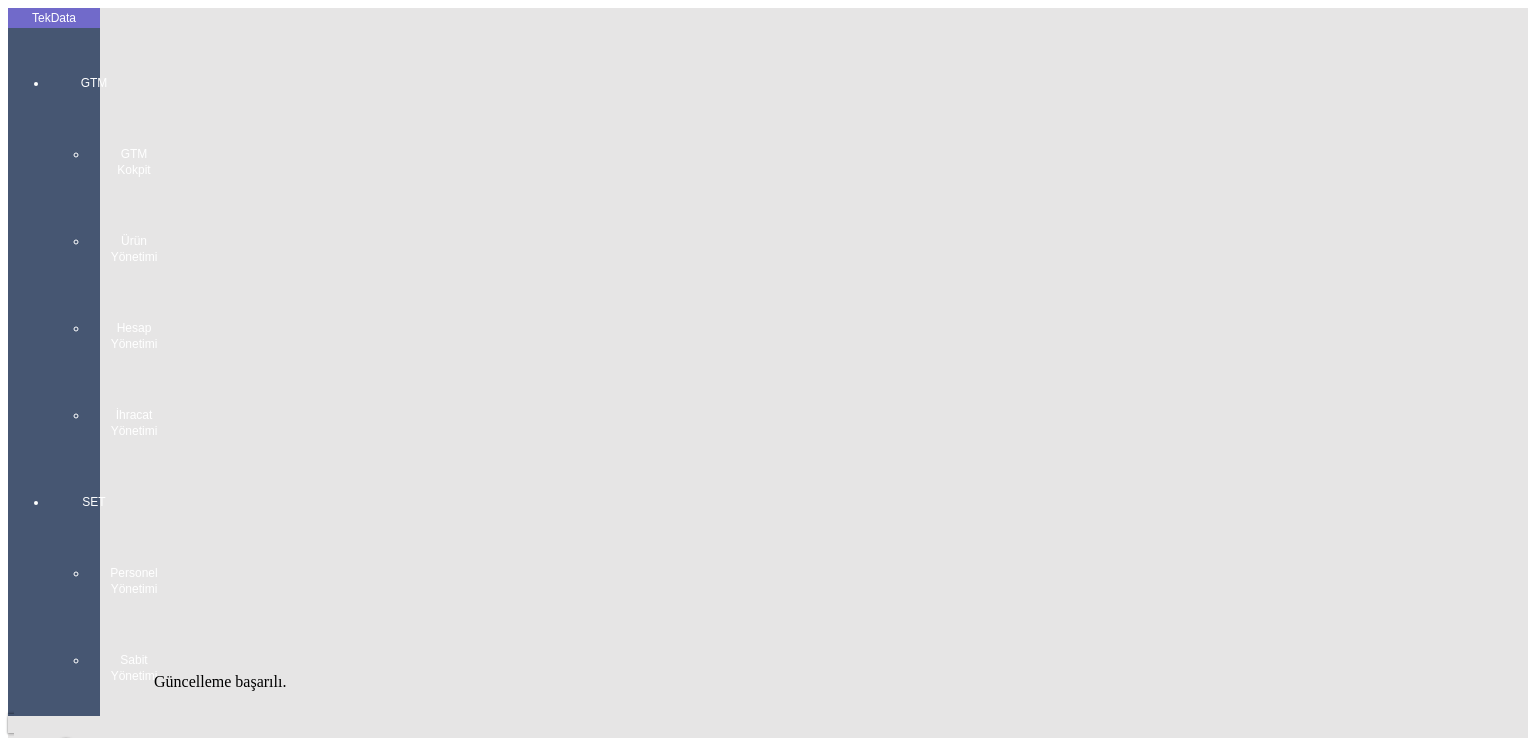 click on "Paketler" 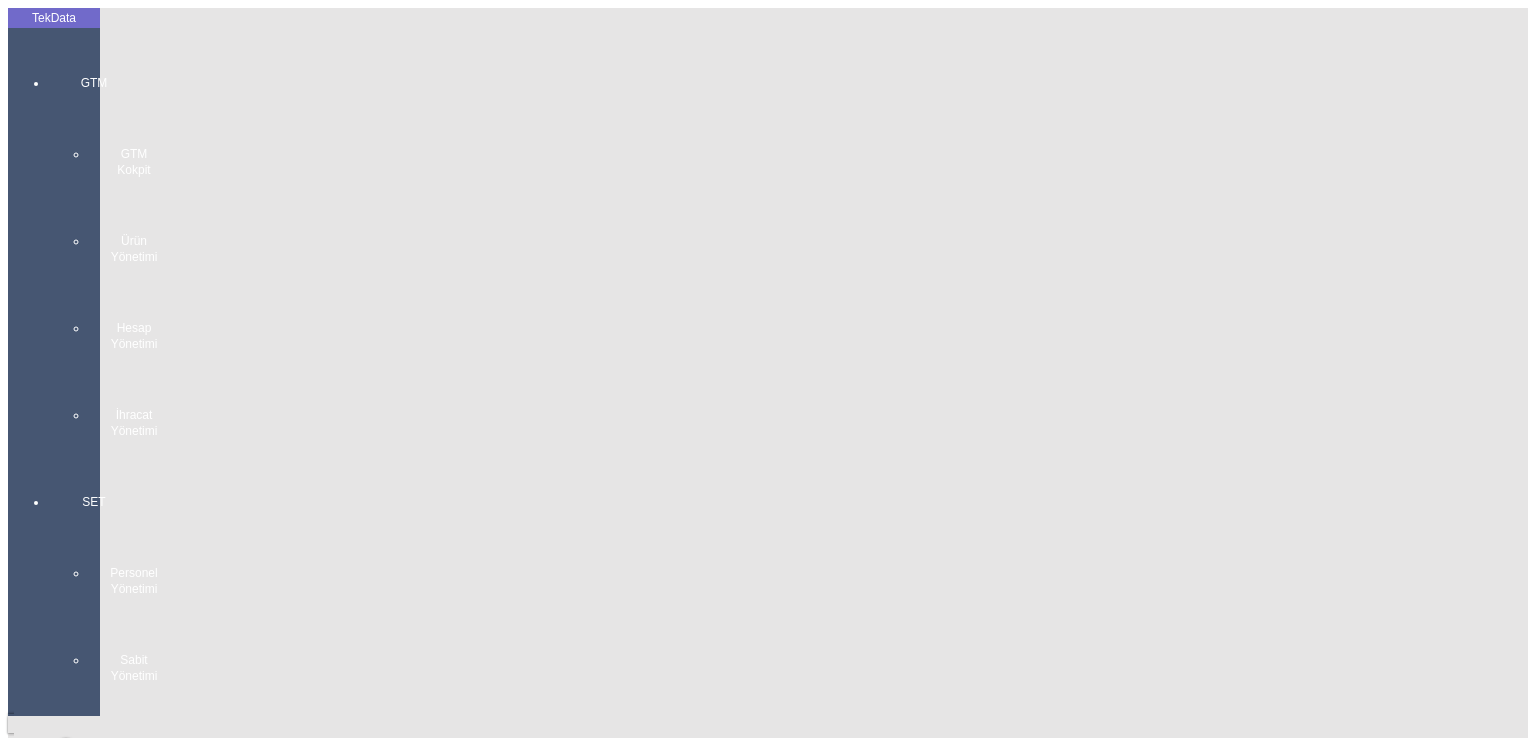 click on "Masraflar" at bounding box center (618, 925) 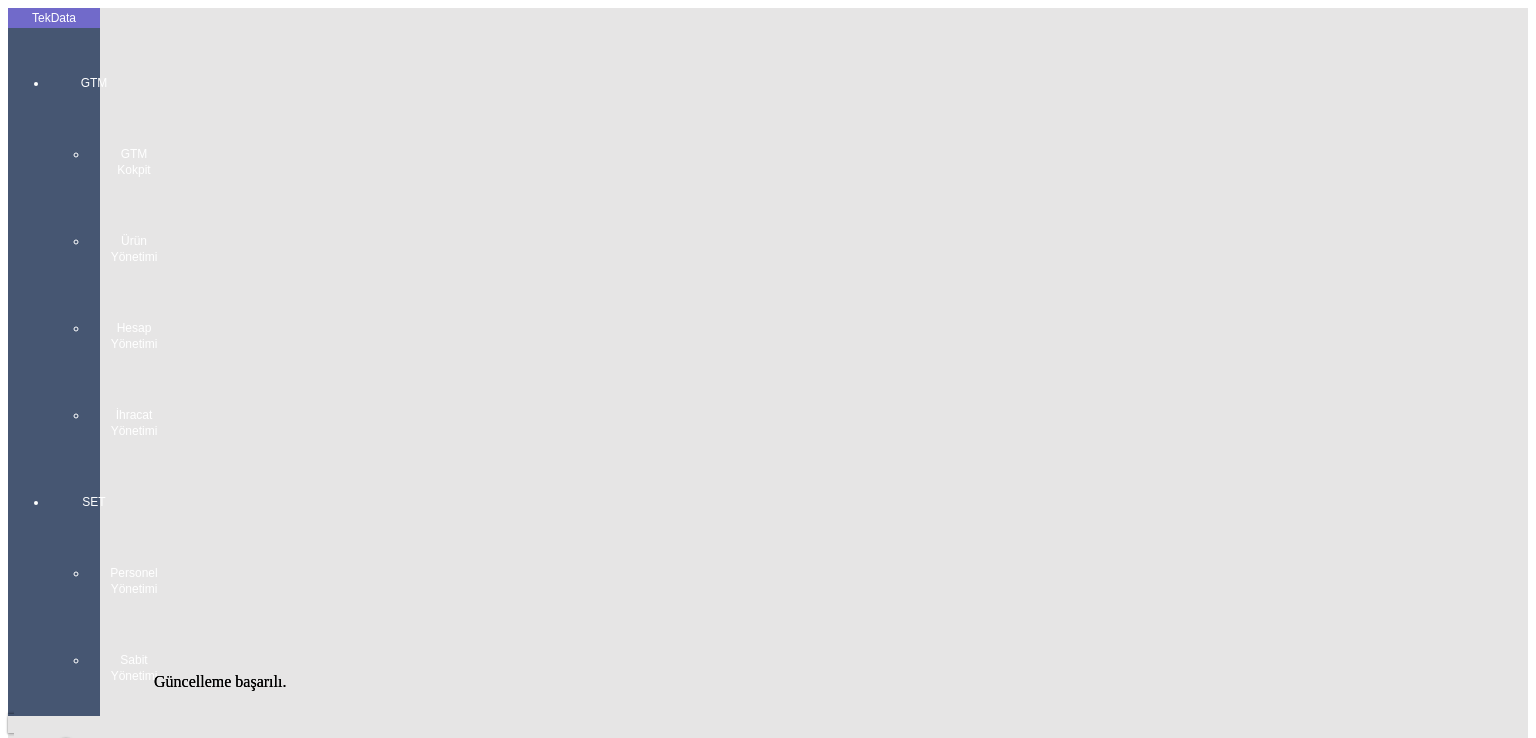 scroll, scrollTop: 0, scrollLeft: 0, axis: both 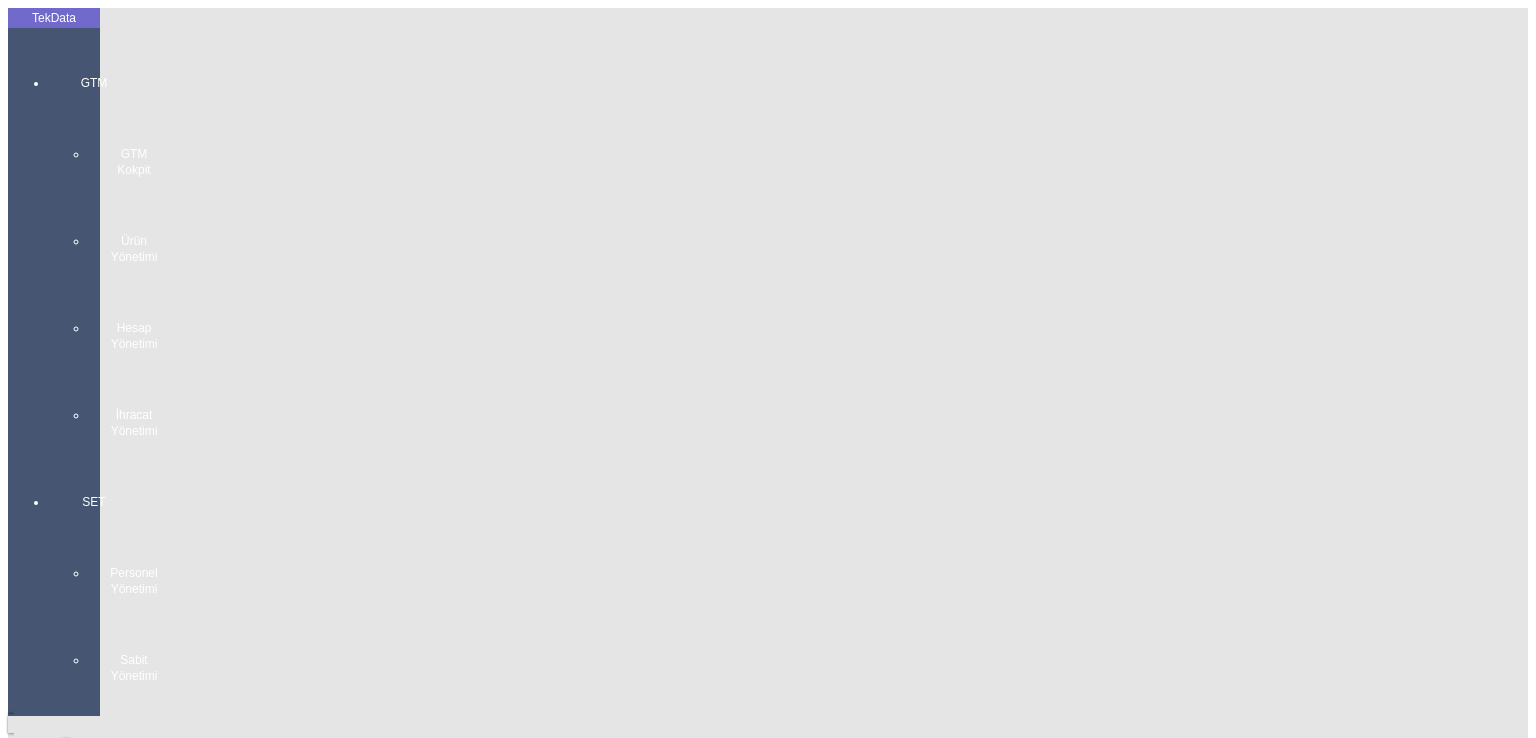 click on "Dosya ve Belgeler" 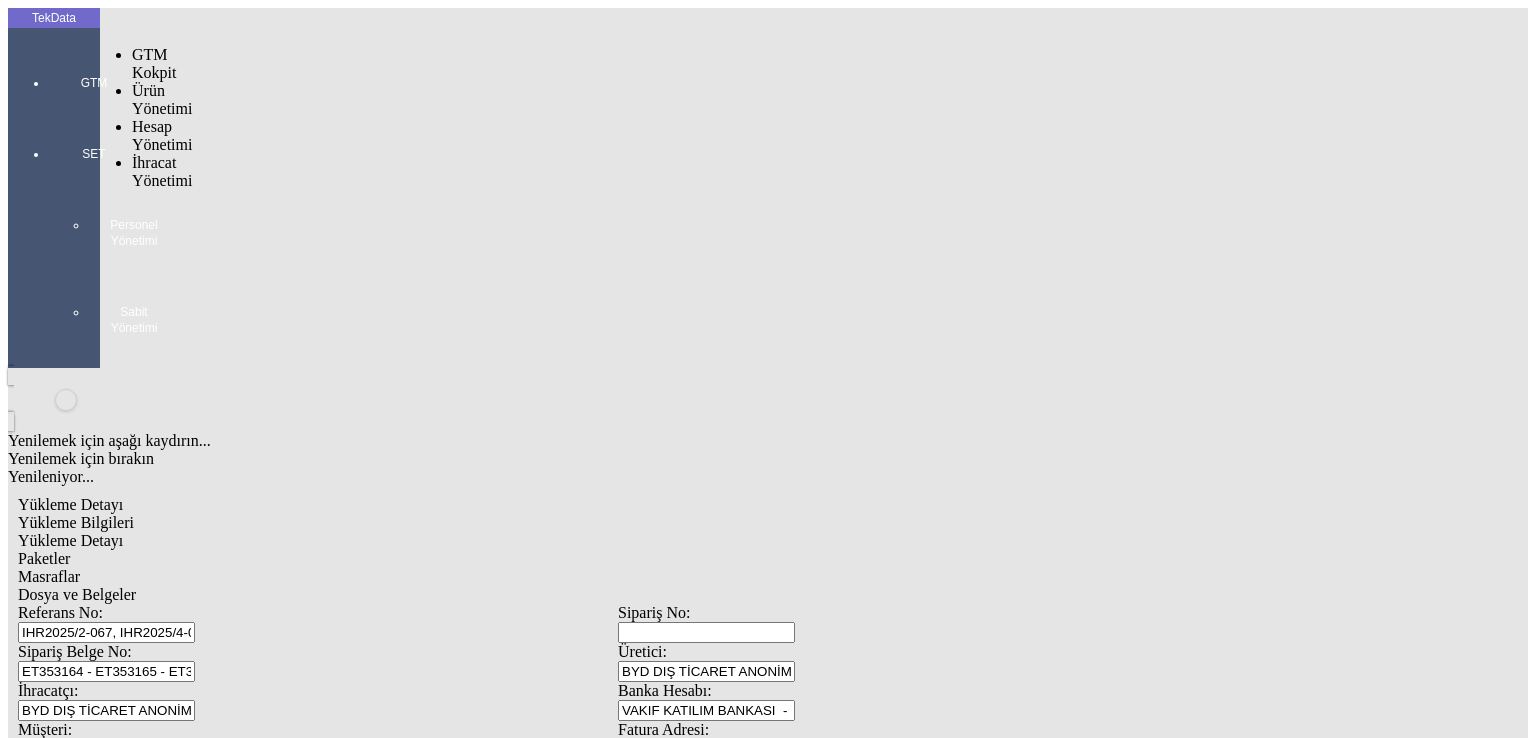 click at bounding box center [94, 111] 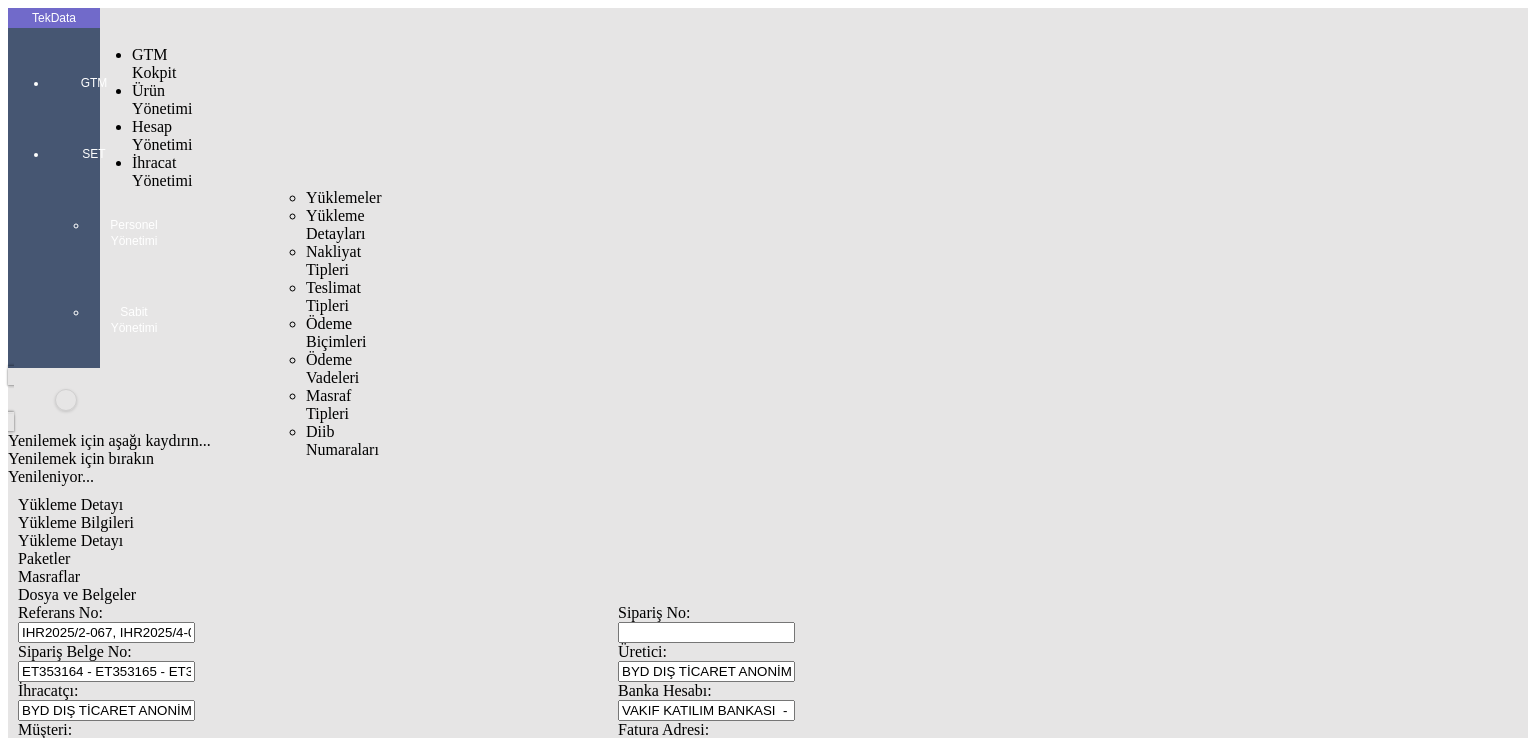 click on "İhracat Yönetimi" at bounding box center (162, 171) 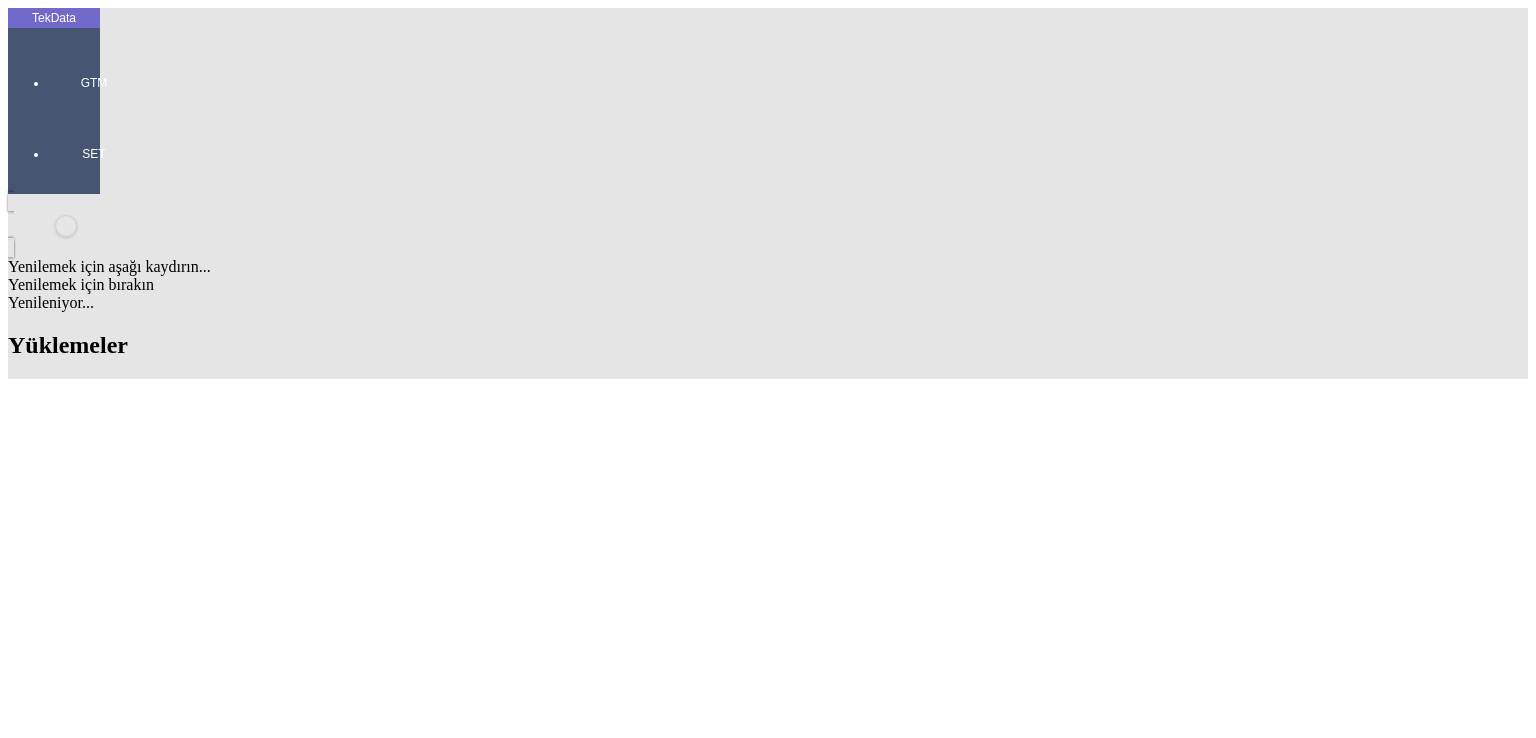 scroll, scrollTop: 1500, scrollLeft: 0, axis: vertical 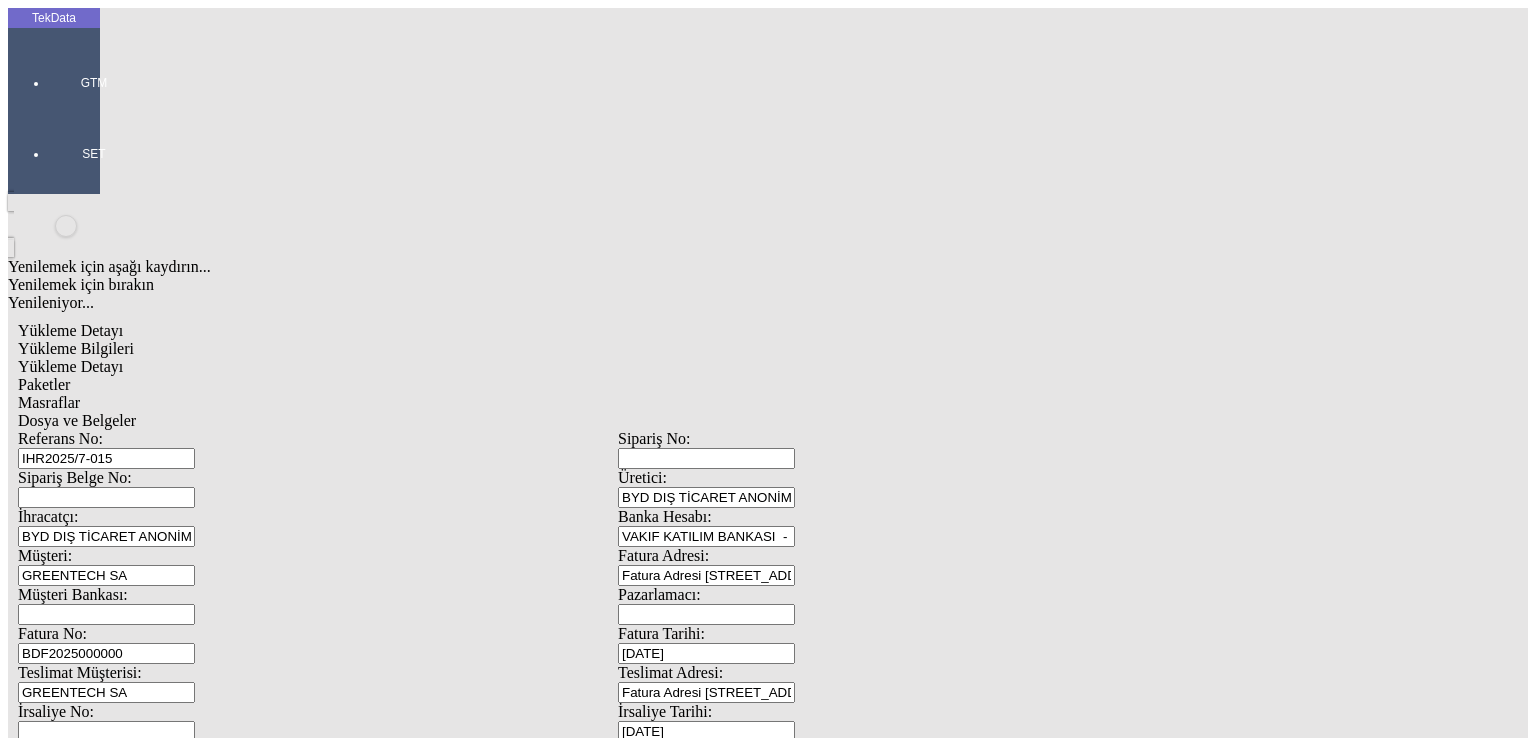 click on "BDF2025000000" at bounding box center [106, 653] 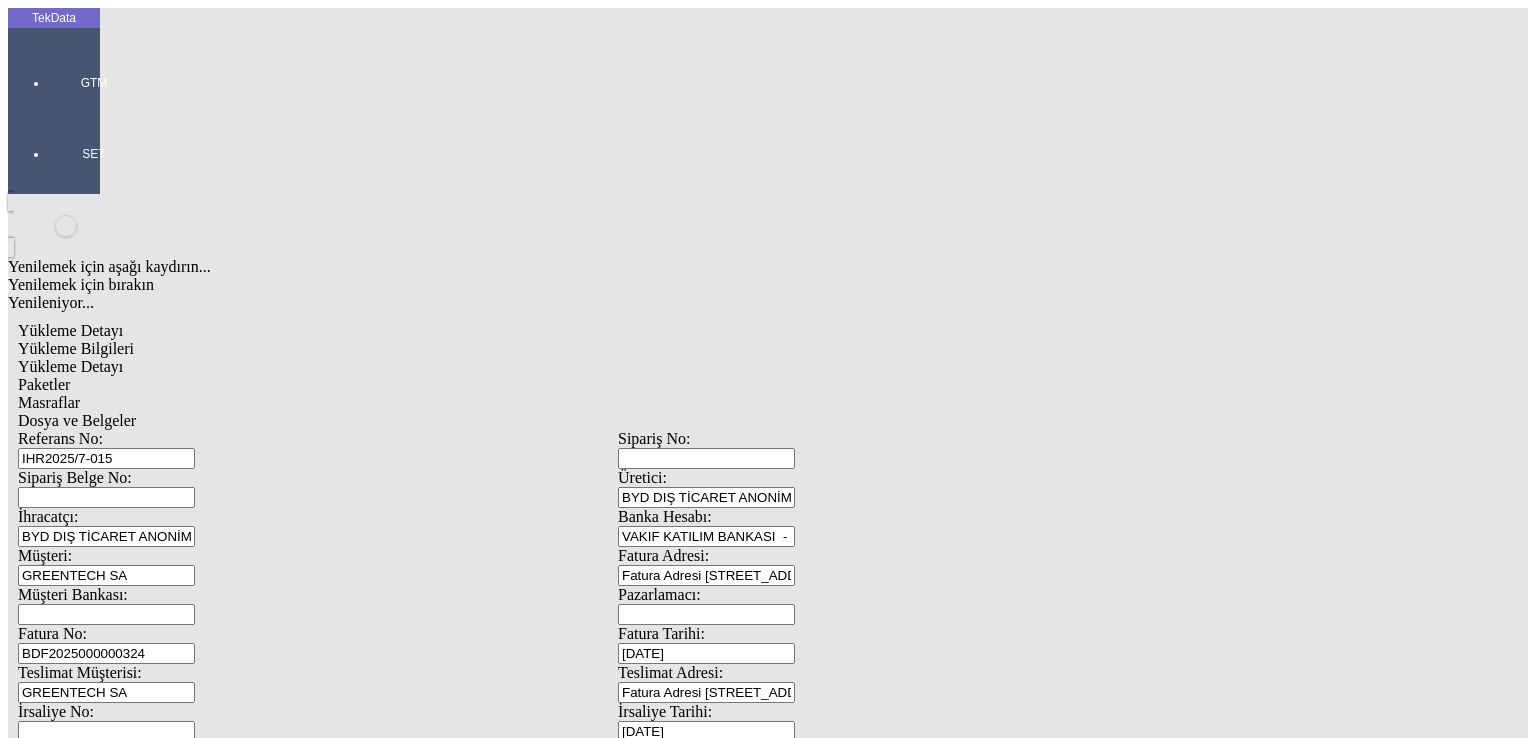 type on "BDF2025000000324" 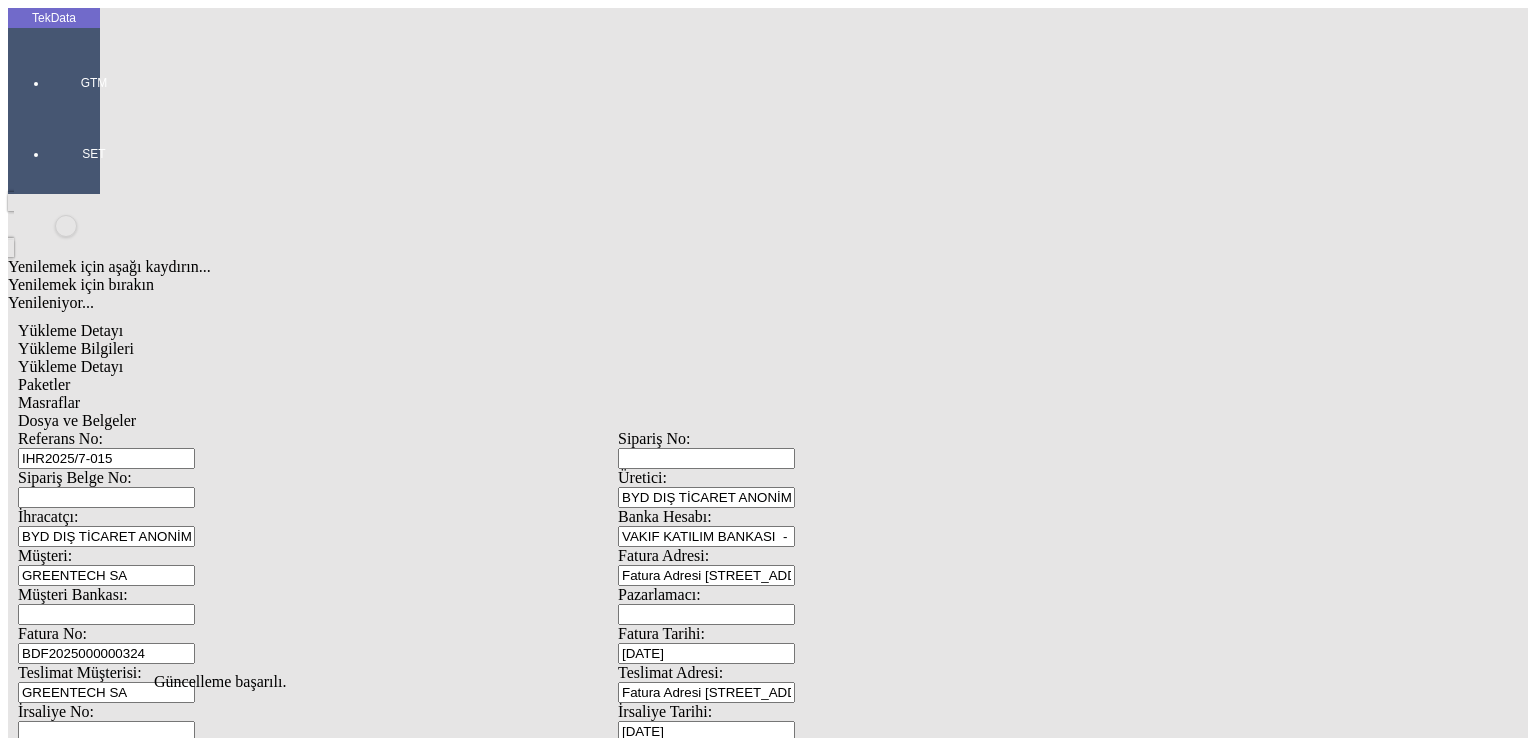 click on "Güncelle" 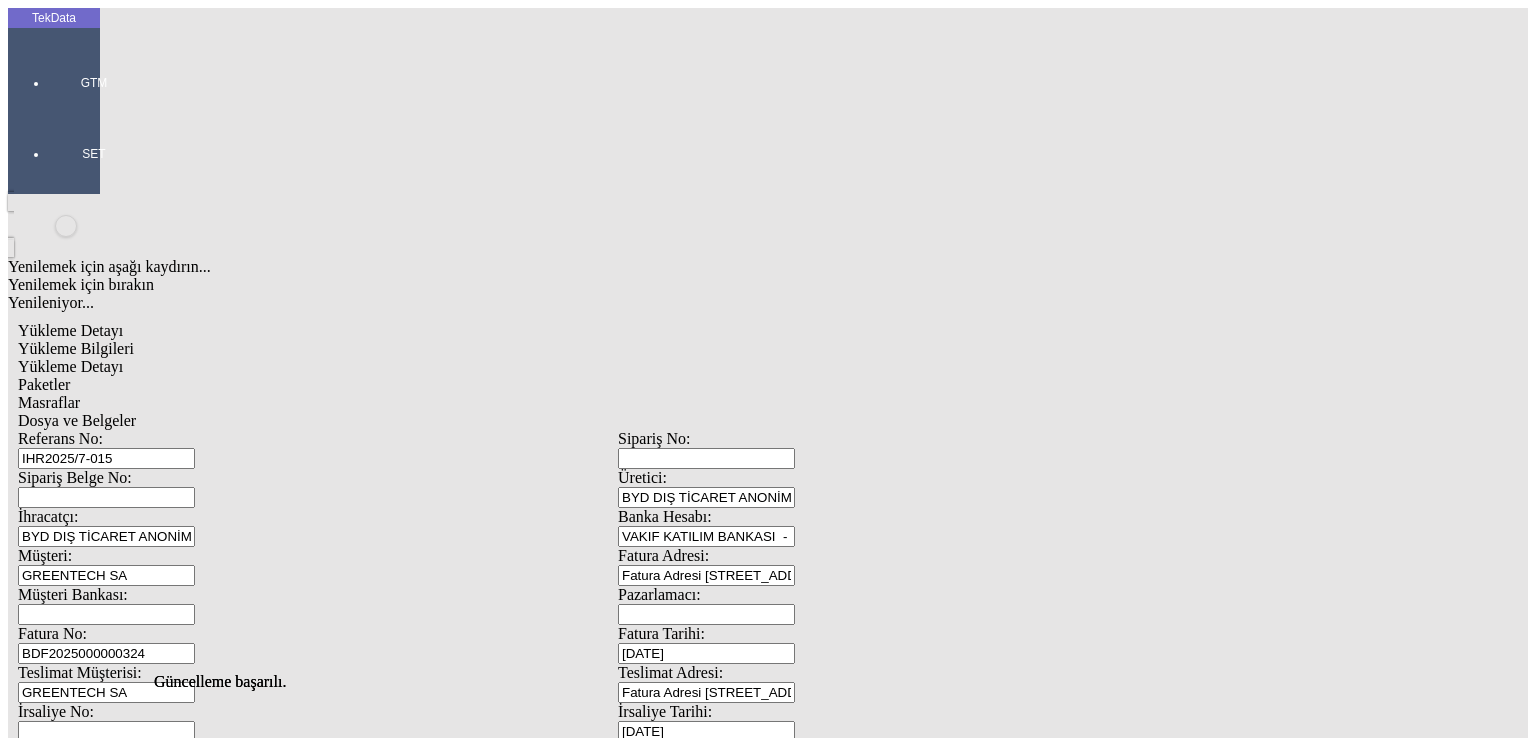 scroll, scrollTop: 0, scrollLeft: 0, axis: both 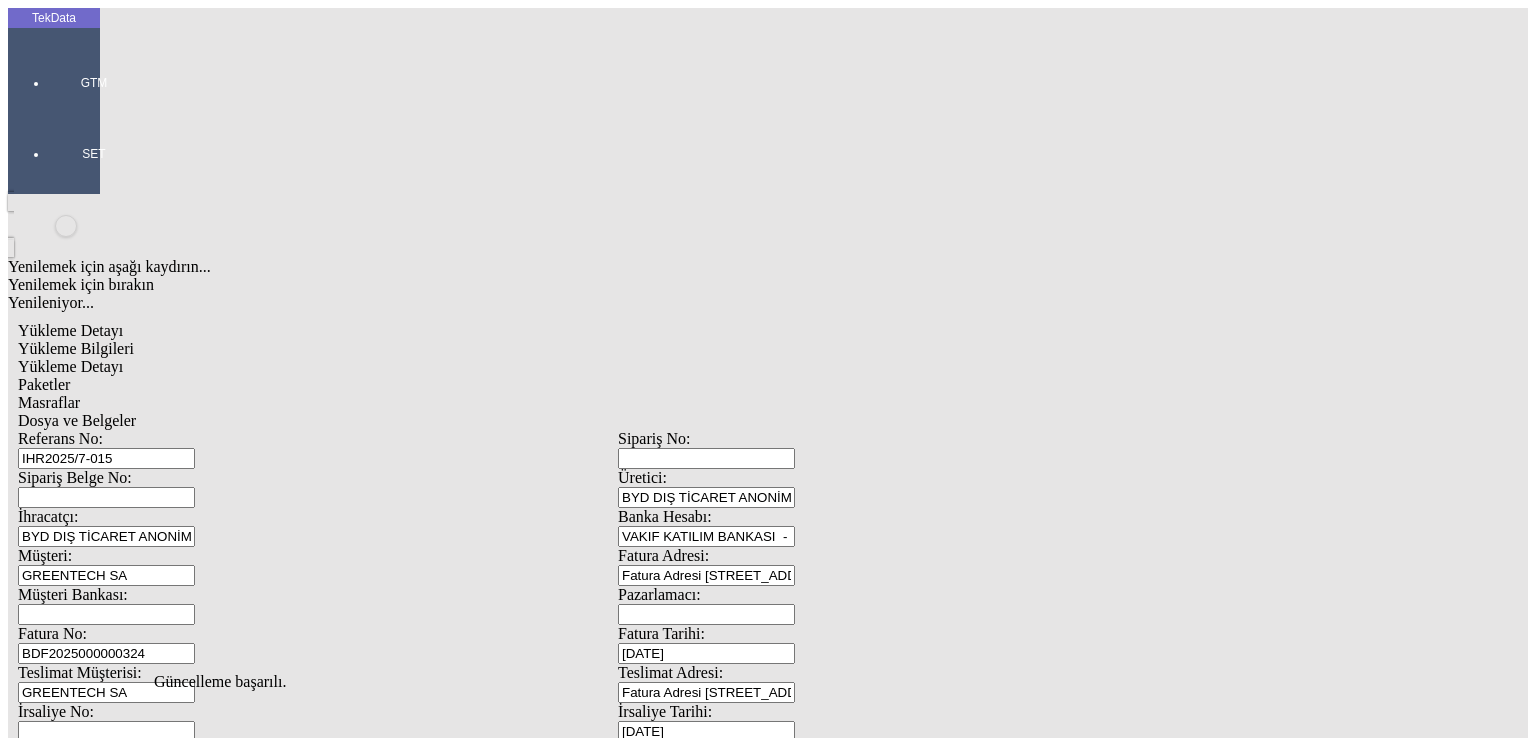 click on "Sil" 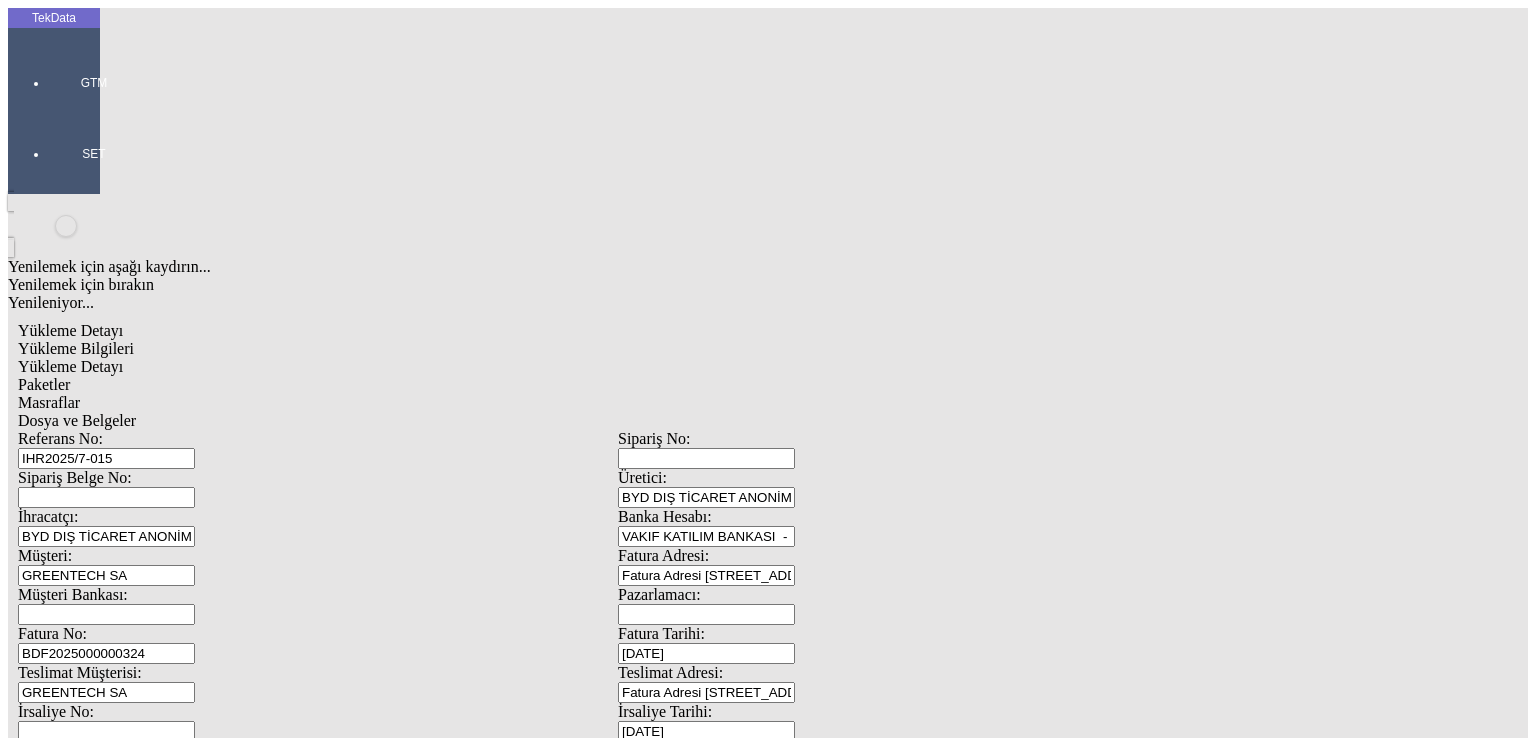 click on "Sil" 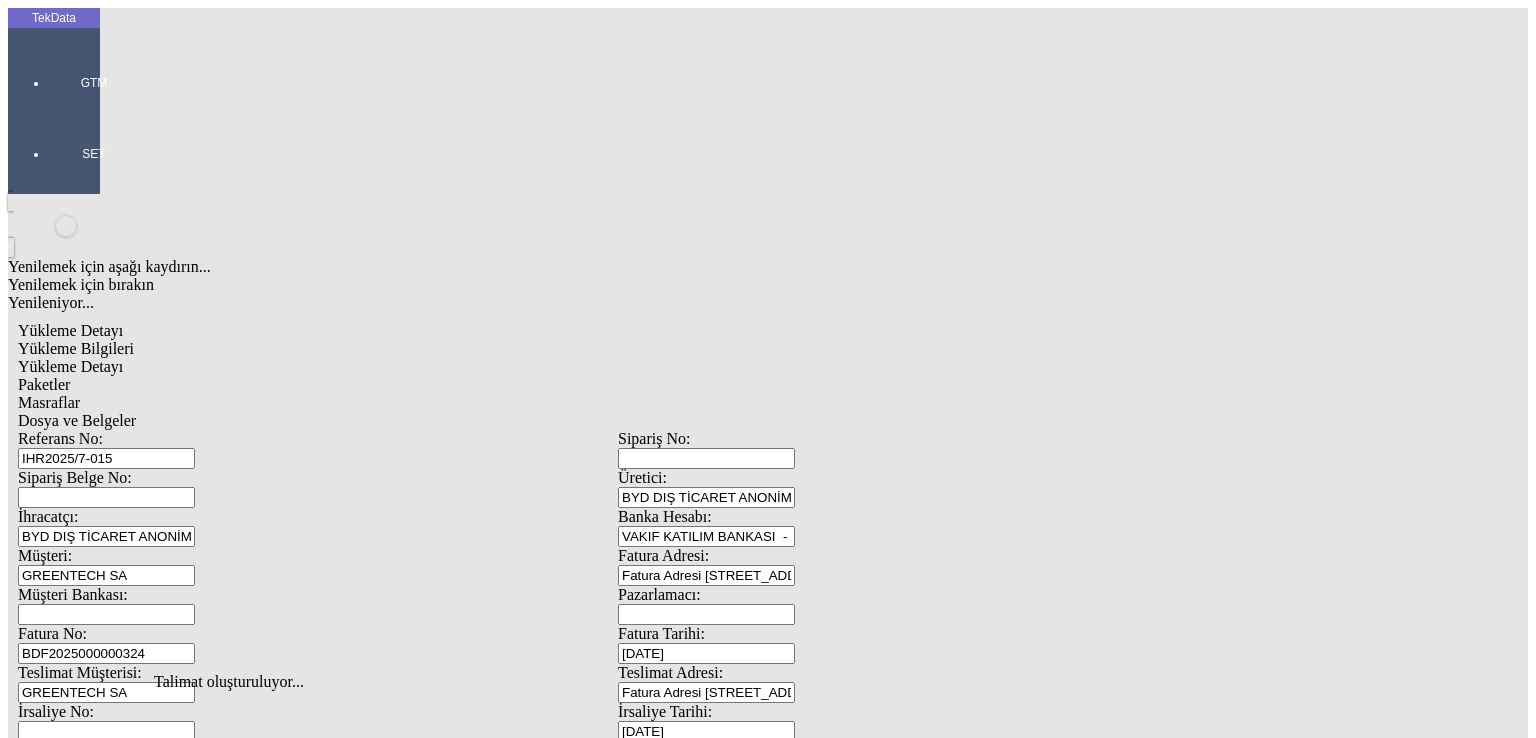 click on "Yükleme Bilgileri" 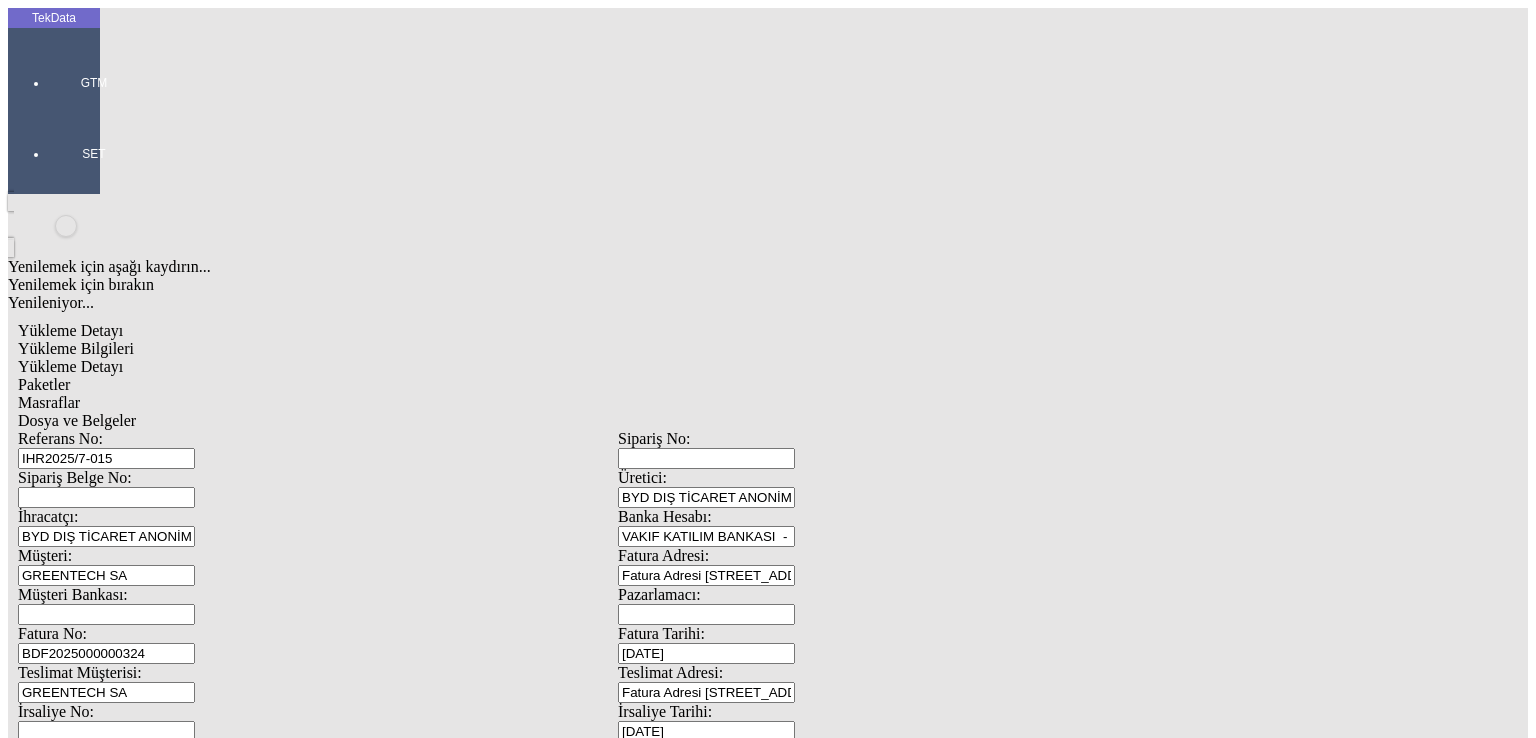 drag, startPoint x: 384, startPoint y: 152, endPoint x: 10, endPoint y: 185, distance: 375.45306 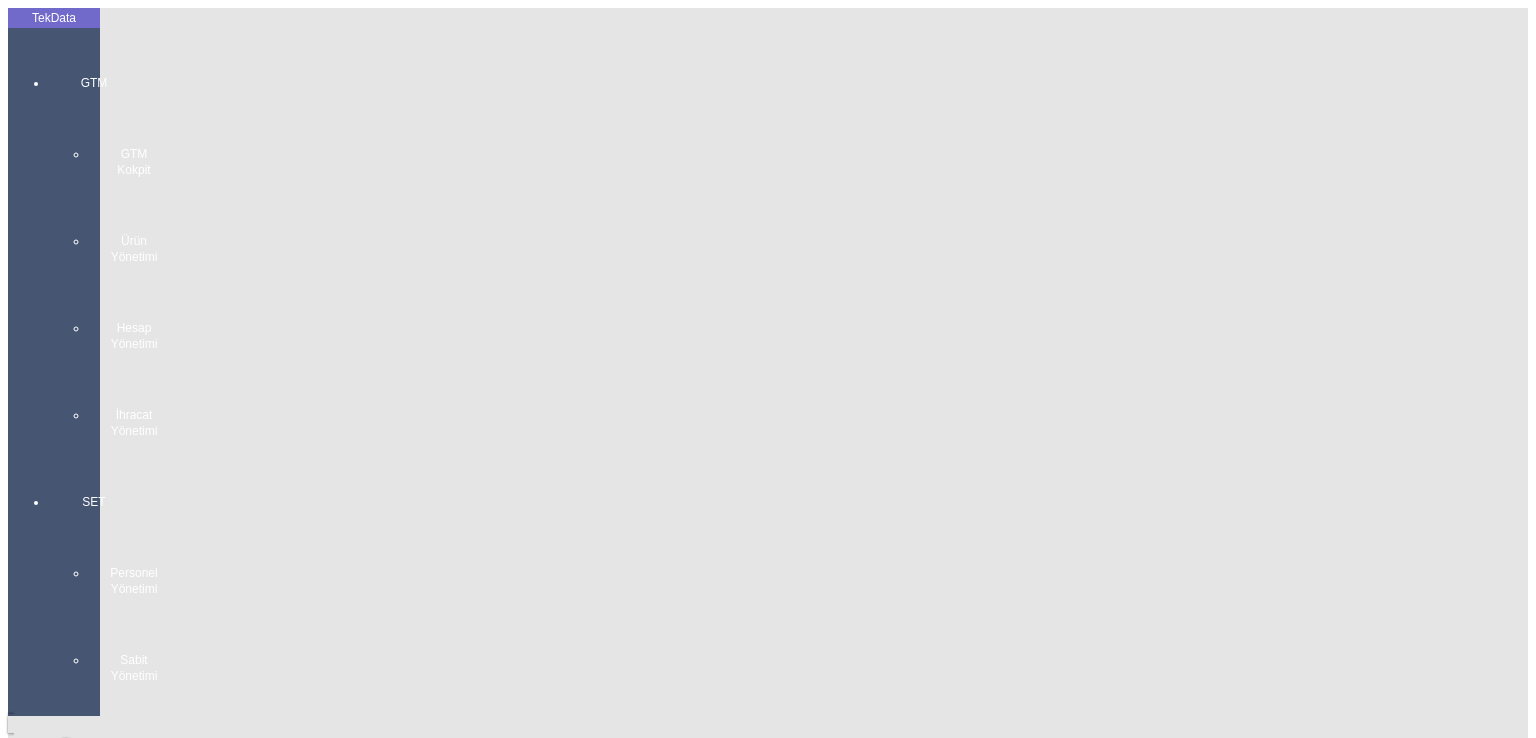 click on "GTM  GTM Kokpit  Ürün Yönetimi  Hesap Yönetimi  İhracat Yönetimi" at bounding box center [94, 249] 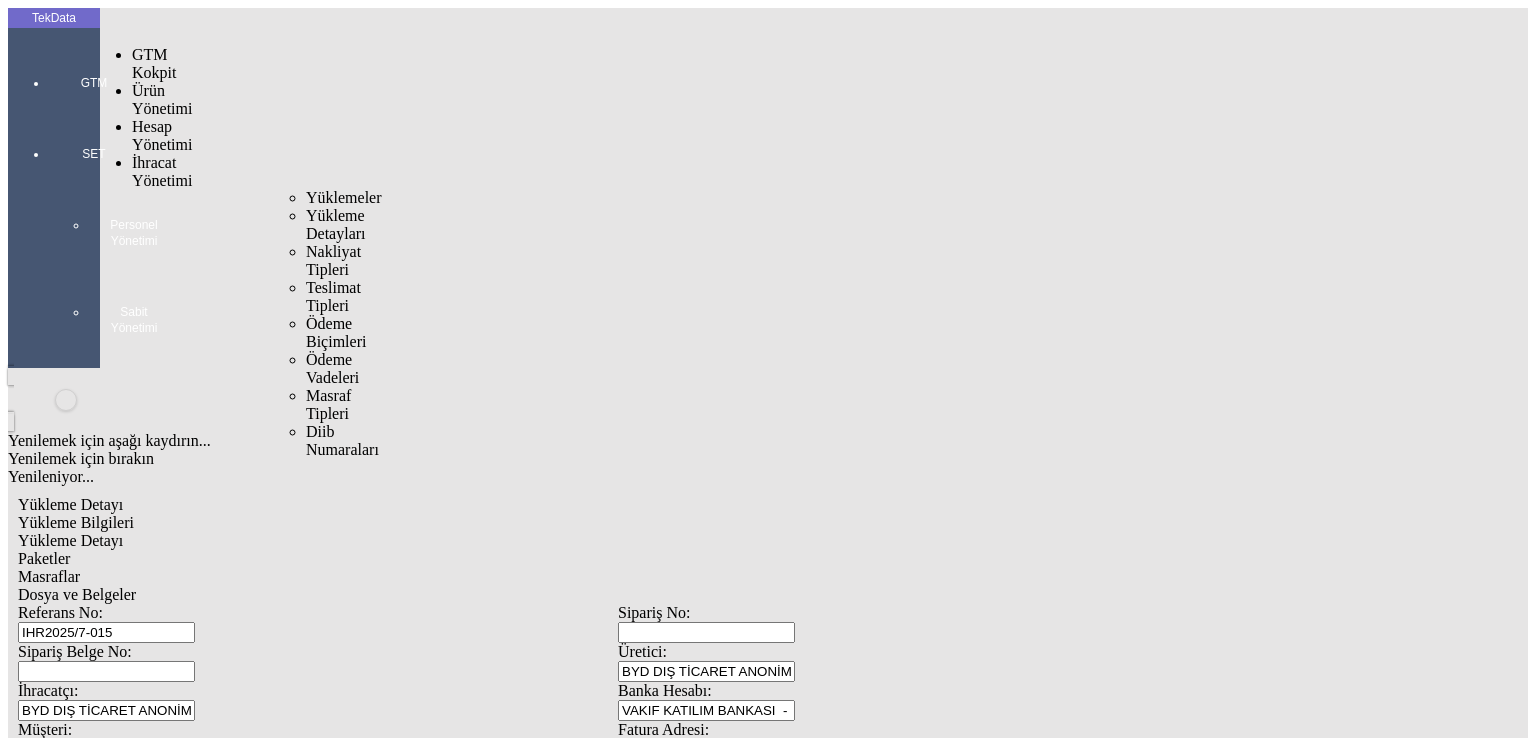 drag, startPoint x: 129, startPoint y: 117, endPoint x: 292, endPoint y: 113, distance: 163.04907 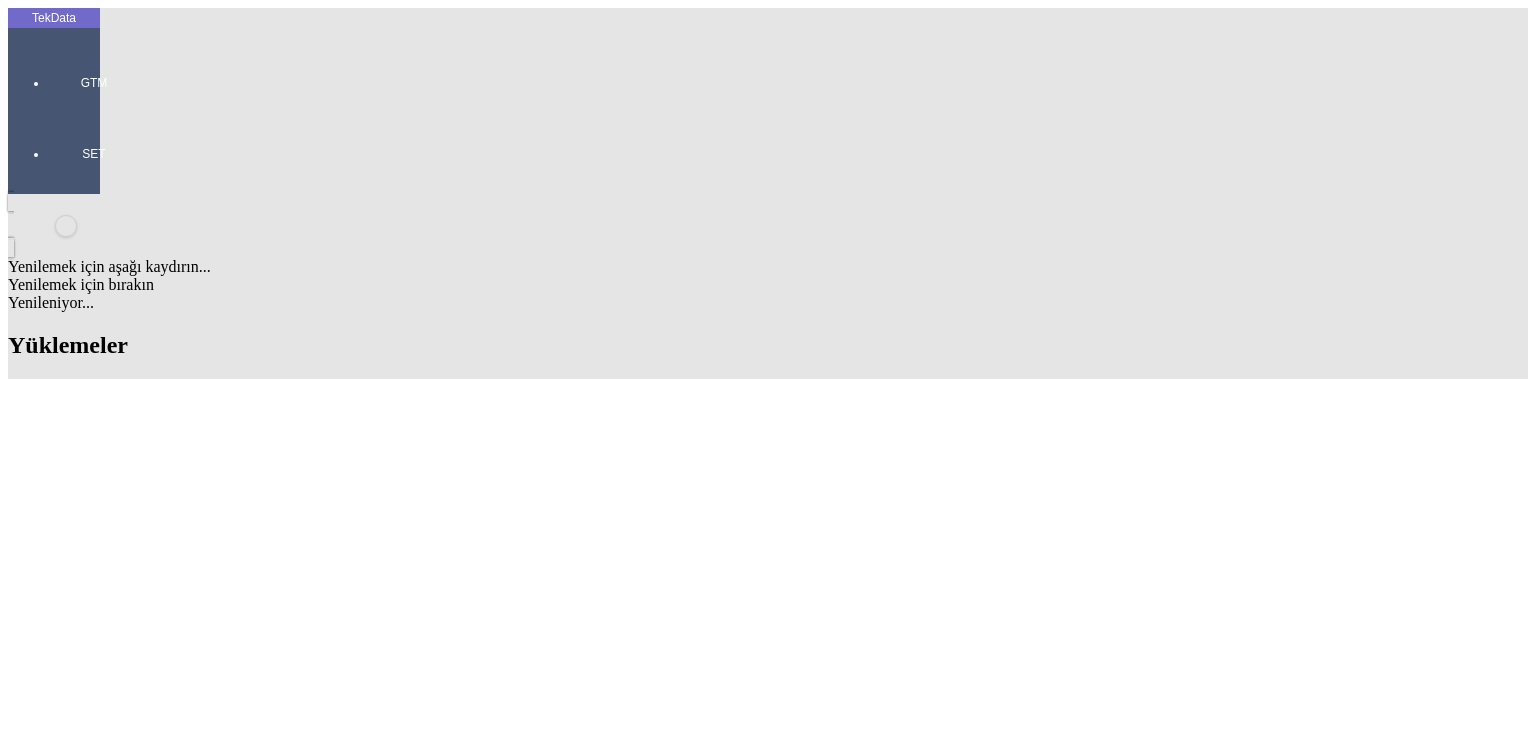 scroll, scrollTop: 1500, scrollLeft: 0, axis: vertical 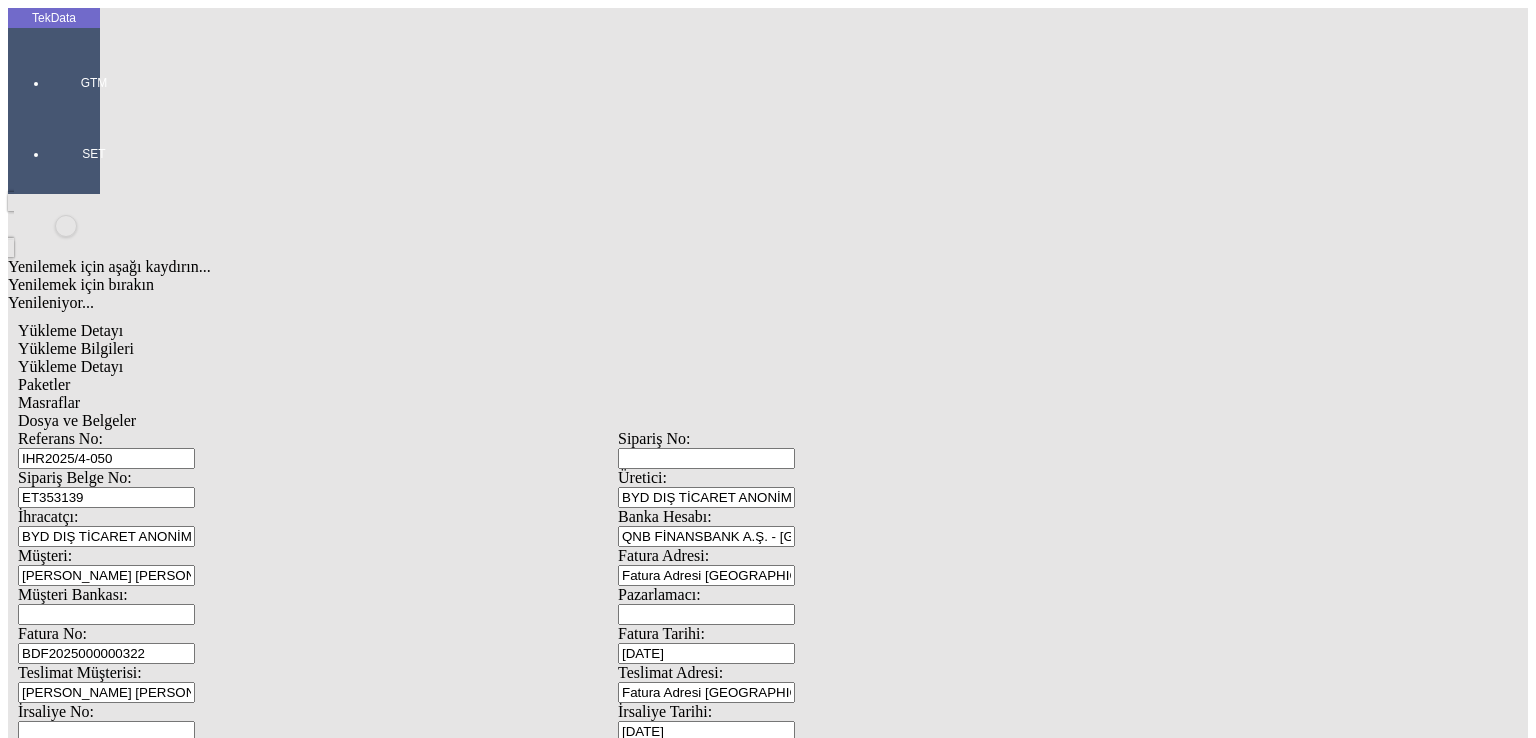click on "Yükleme Detayı" 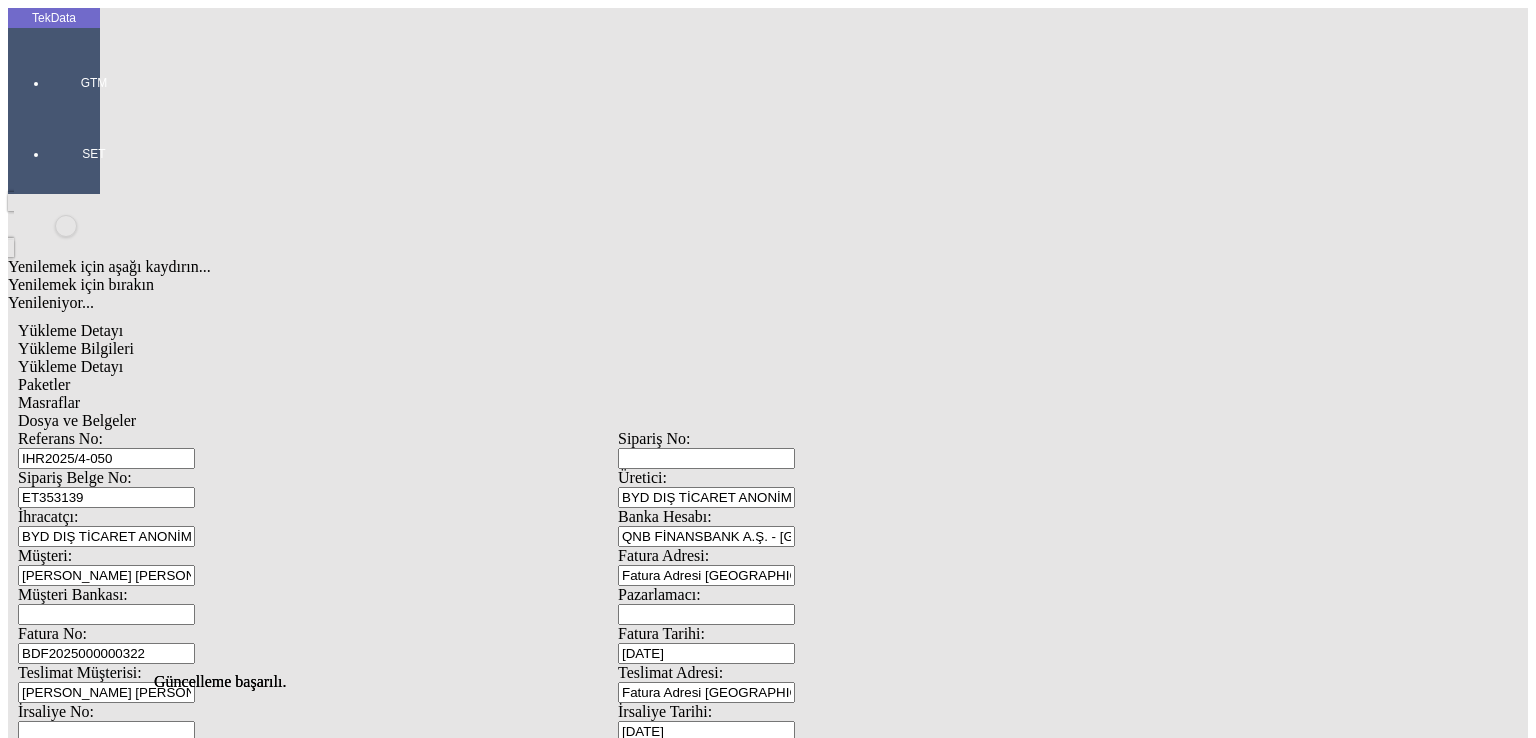 click on "Yenilemek için aşağı kaydırın... Yenilemek için bırakın Yenileniyor...
Yükleme Detayı Yükleme Bilgileri Yükleme Detayı Paketler Masraflar Dosya ve [STREET_ADDRESS] ET353139 Üretici: BYD DIŞ TİCARET ANONİM ŞİRKETİ İhracatçı: BYD DIŞ TİCARET ANONİM ŞİRKETİ Banka Hesabı: QNB FİNANSBANK A.Ş. - [GEOGRAPHIC_DATA]  - USD Müşteri: [PERSON_NAME] [PERSON_NAME] Adresi: Fatura Adresi [GEOGRAPHIC_DATA], [GEOGRAPHIC_DATA] E: [EMAIL_ADDRESS][DOMAIN_NAME]  T: 00961 1 875600 ext. 313 - F: 00961 1 875609 Müşteri Bankası: Pazarlamacı: Fatura No: BDF2025000000322 Fatura Tarihi: [DATE] Teslimat Müşterisi: [PERSON_NAME] [PERSON_NAME] Teslimat Adresi: İrsaliye No: İrsaliye Tarihi: [DATE] Deniz FOB
0" at bounding box center (618, 1152) 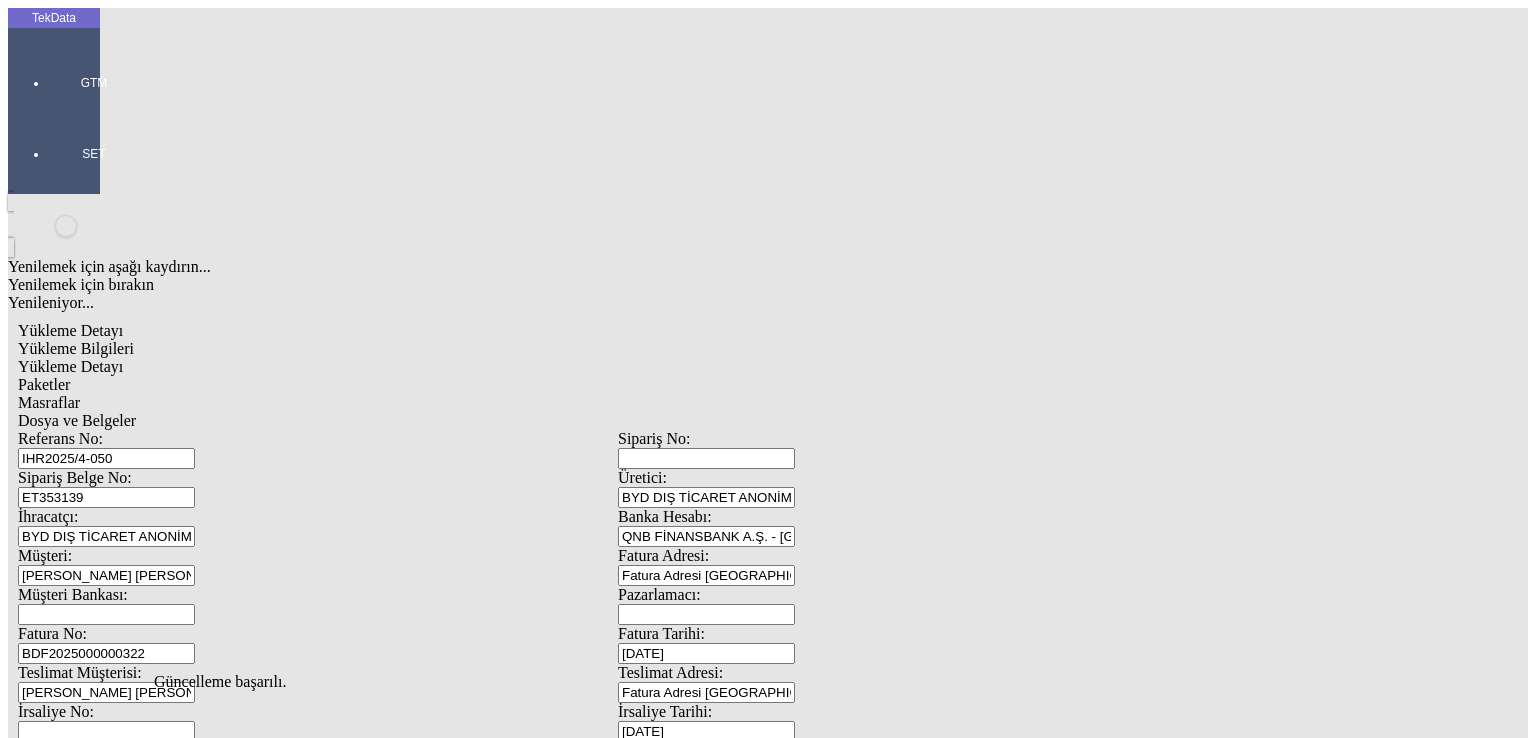 click on "Sil" 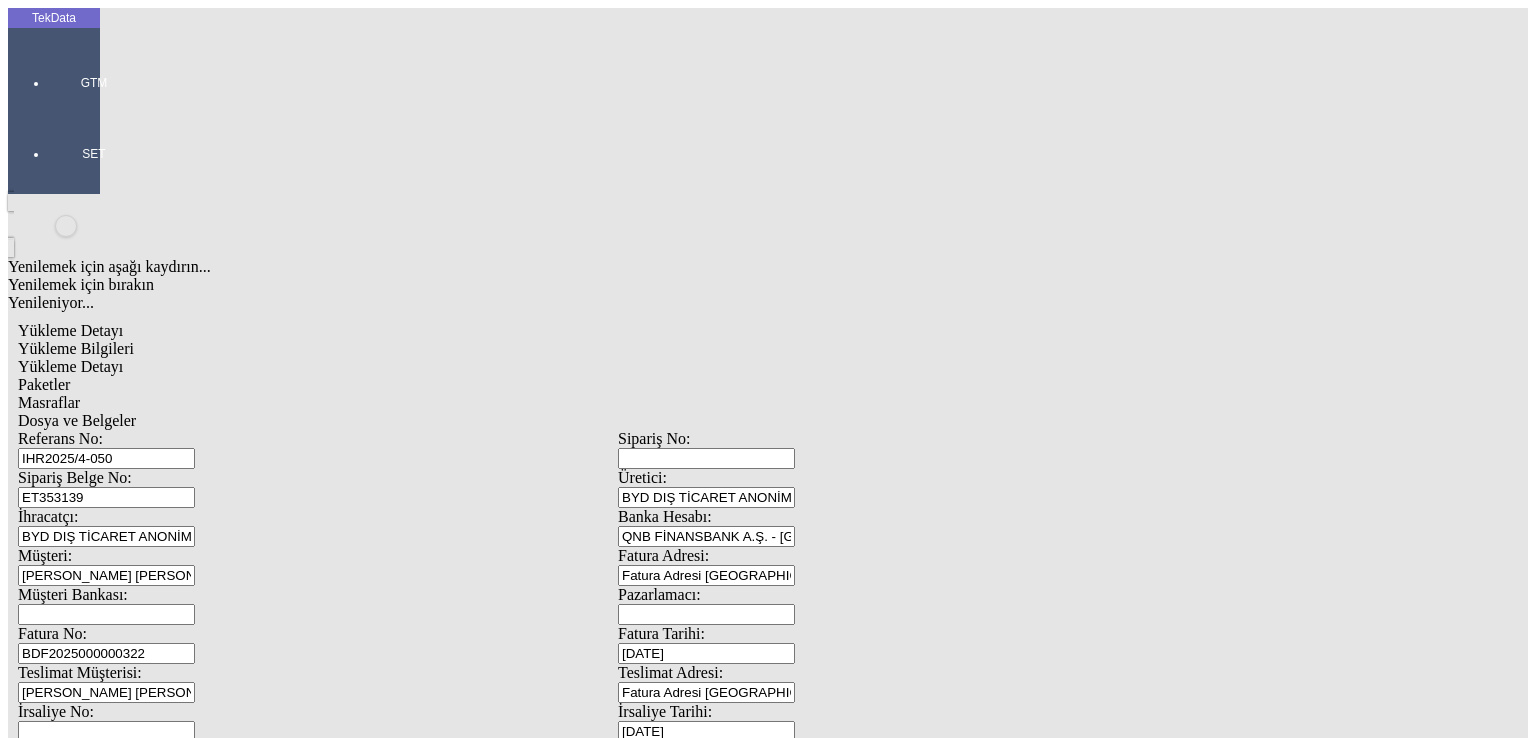 click on "Sil" 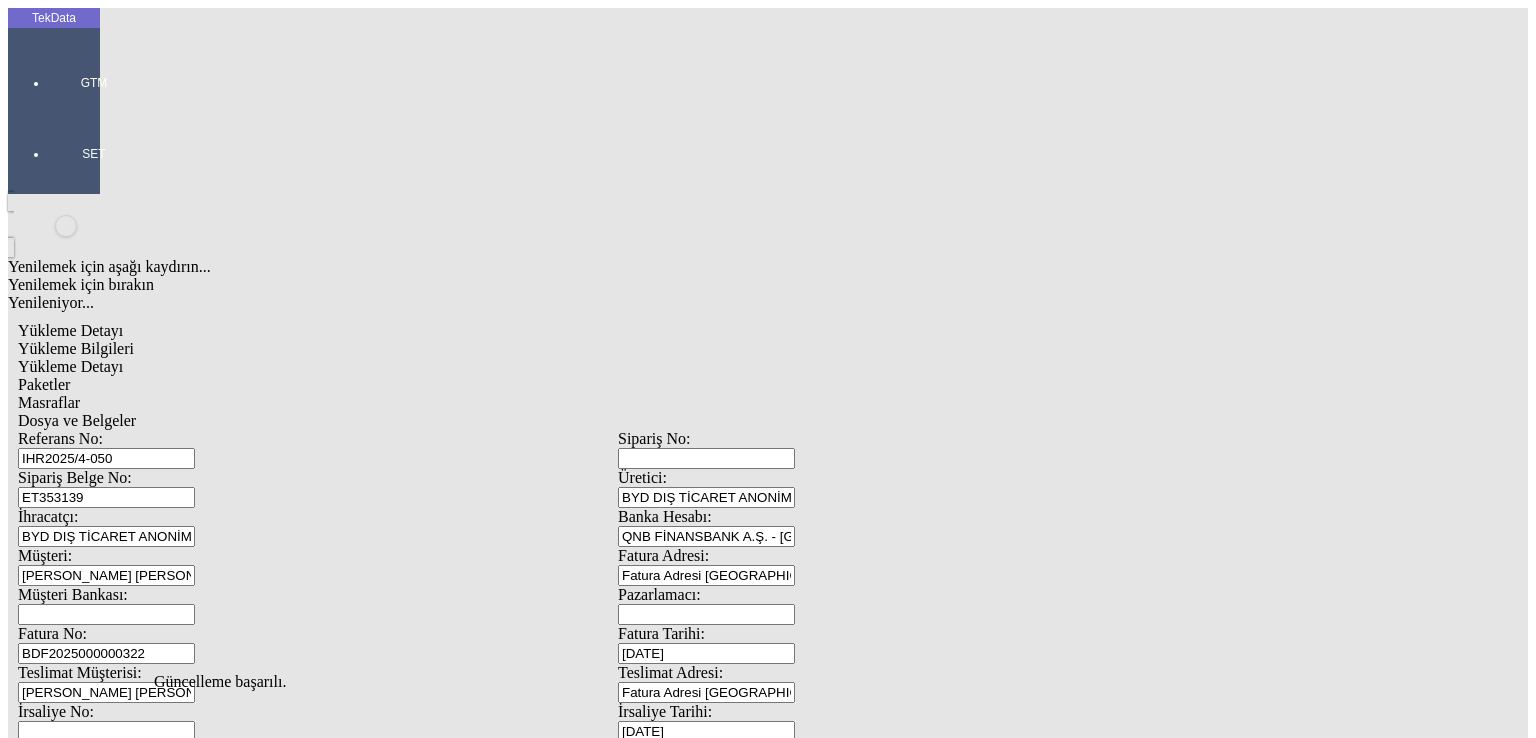 click on "Güncelle" 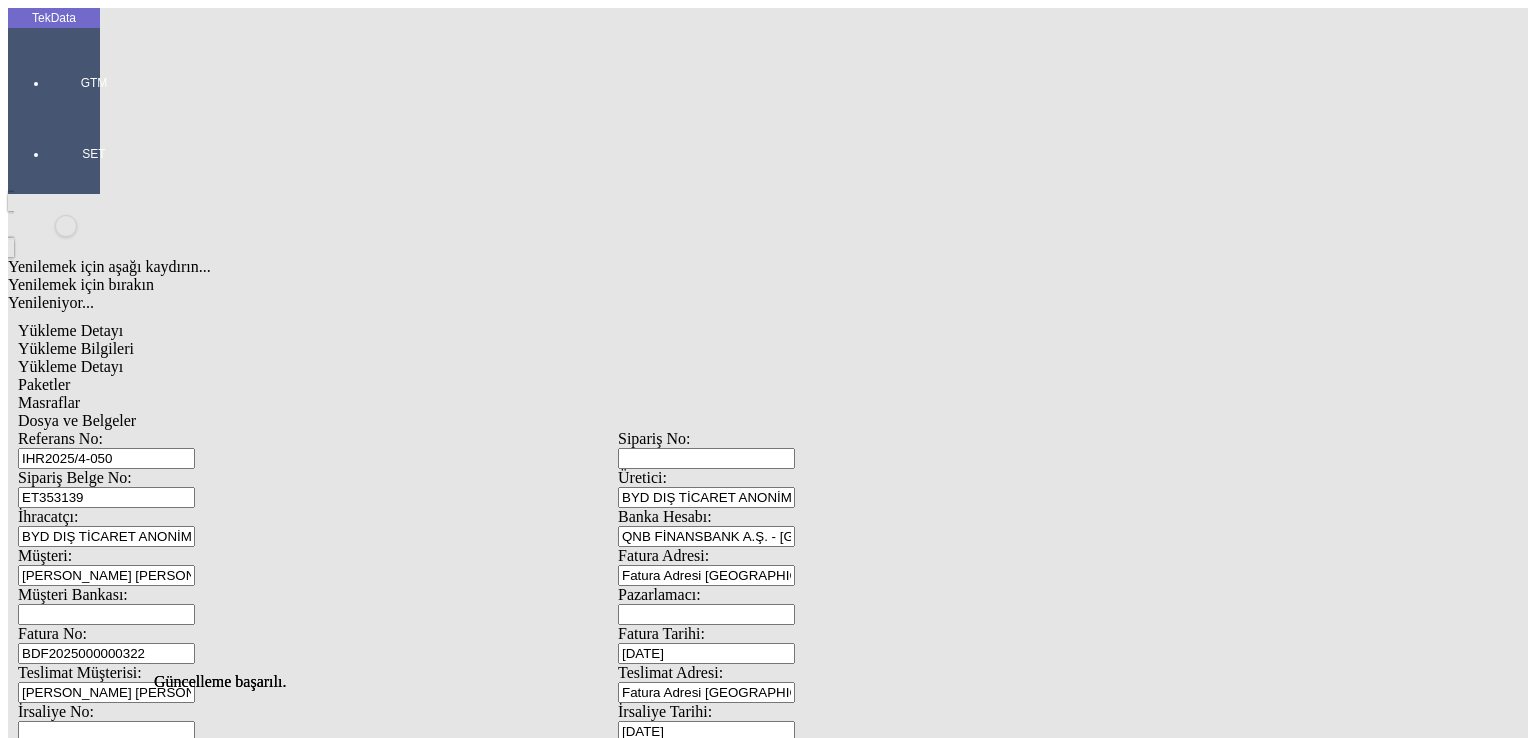 scroll, scrollTop: 0, scrollLeft: 0, axis: both 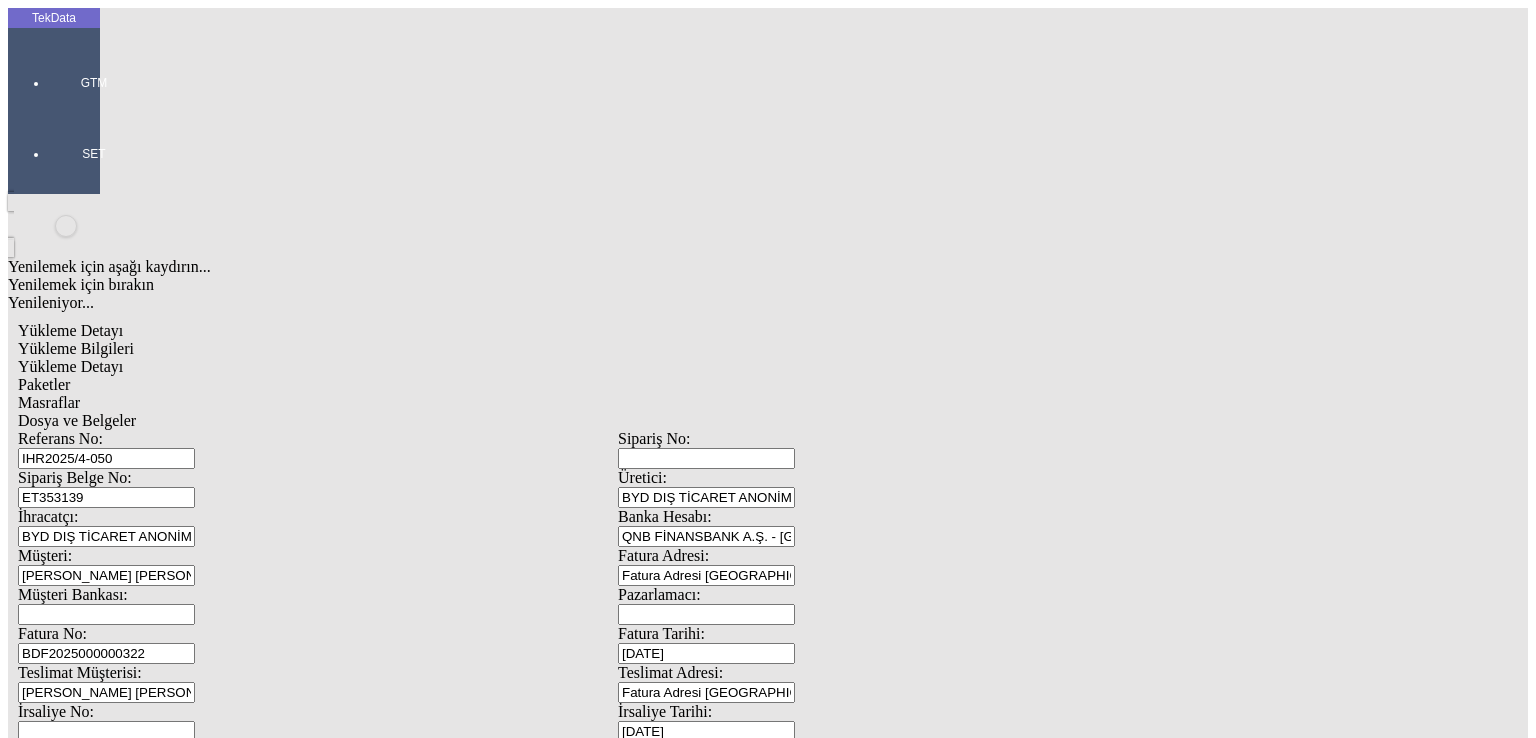 click on "Sil" 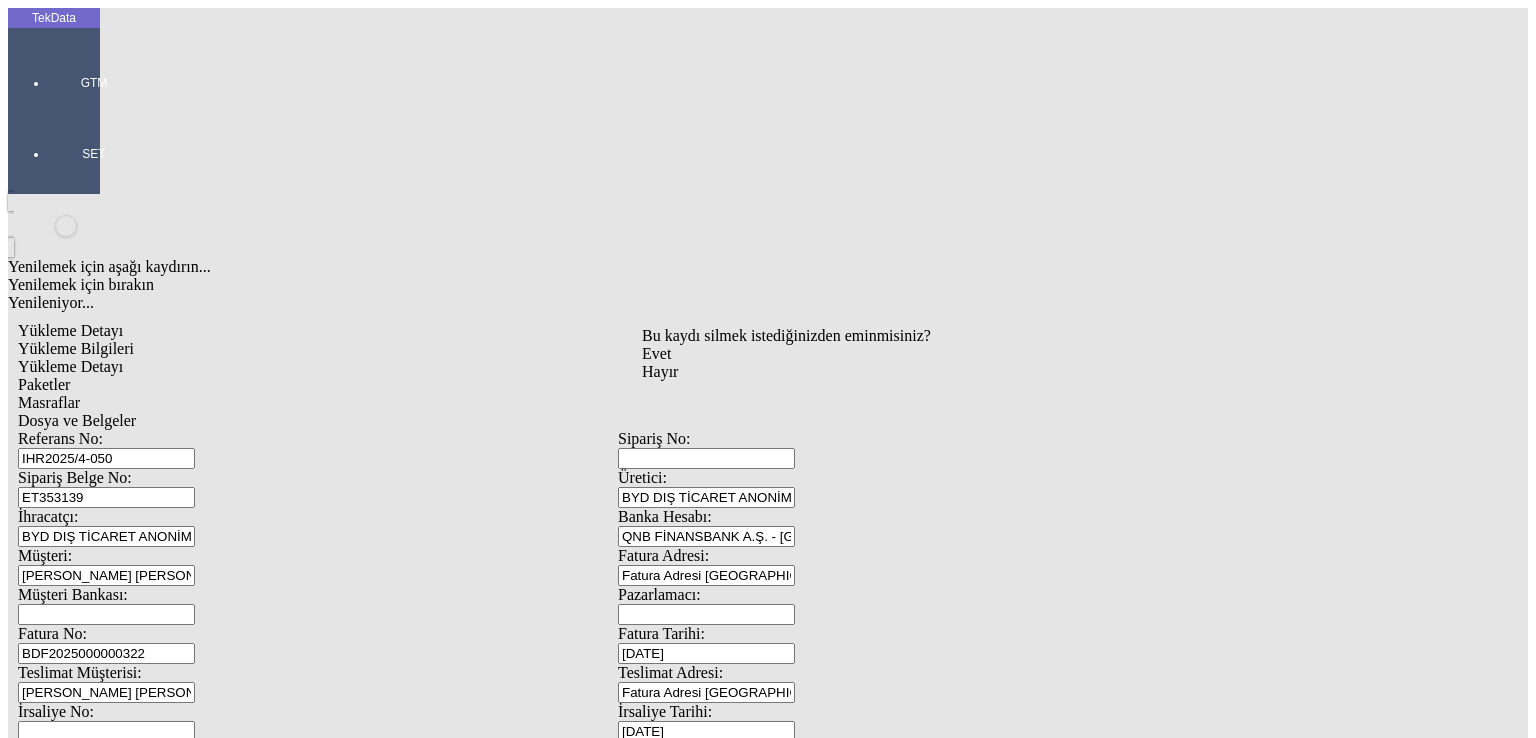 click on "Evet" at bounding box center (786, 354) 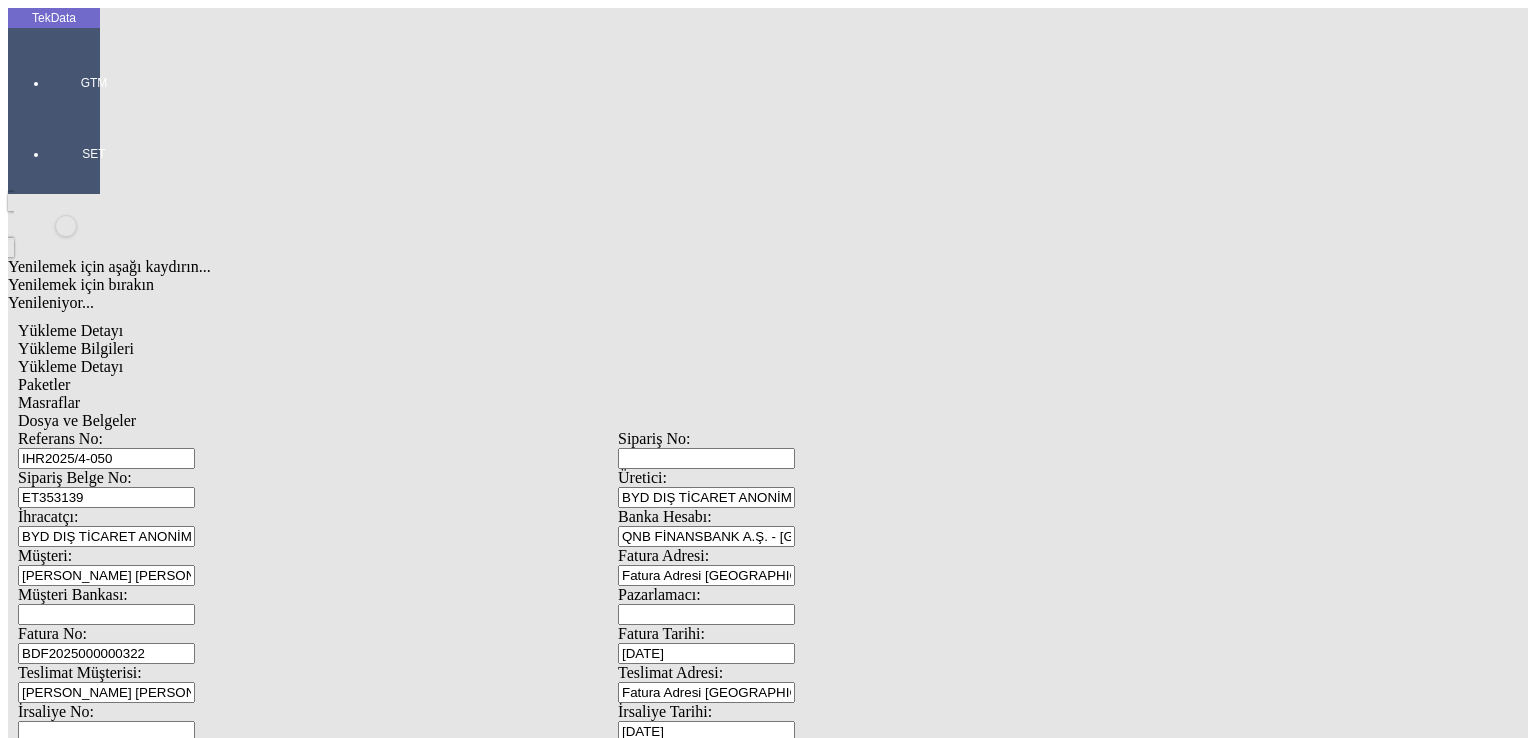 drag, startPoint x: 705, startPoint y: 417, endPoint x: 696, endPoint y: 398, distance: 21.023796 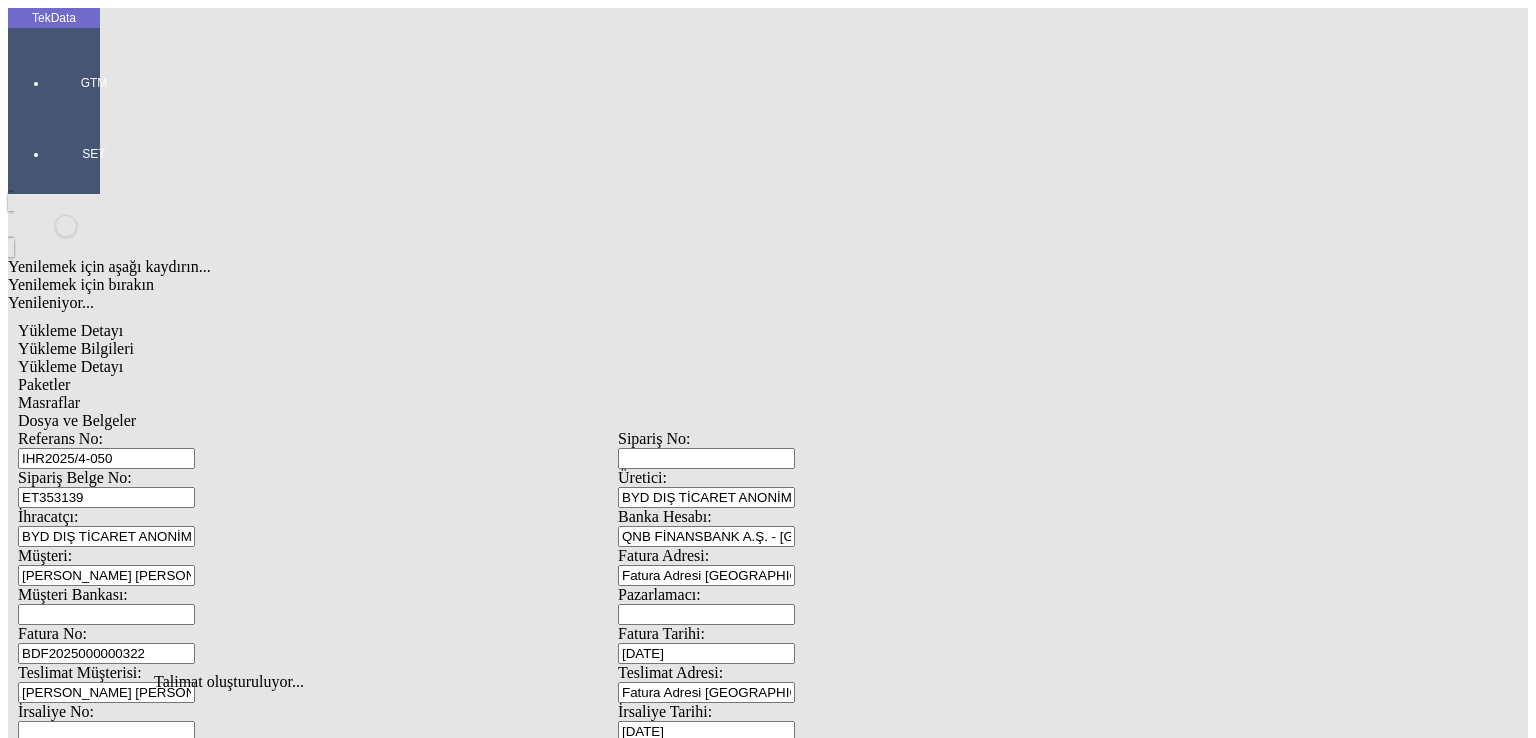 click on "Dosya ve Belgeler" 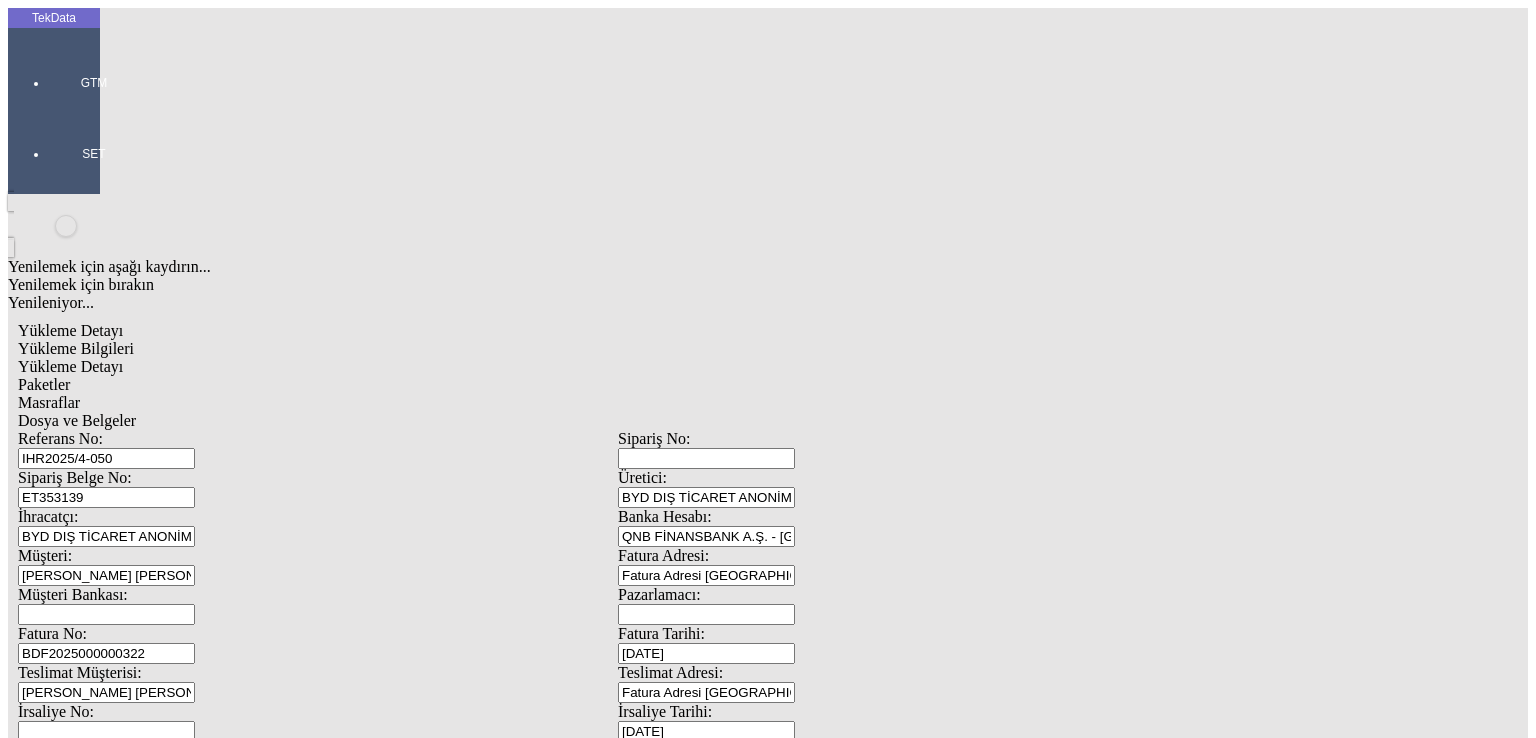 click on "Yenilemek için aşağı kaydırın... Yenilemek için bırakın Yenileniyor...
Yükleme Detayı Yükleme Bilgileri Yükleme Detayı Paketler Masraflar Dosya ve [STREET_ADDRESS] ET353139 Üretici: BYD DIŞ TİCARET ANONİM ŞİRKETİ İhracatçı: BYD DIŞ TİCARET ANONİM ŞİRKETİ Banka Hesabı: QNB FİNANSBANK A.Ş. - [GEOGRAPHIC_DATA]  - USD Müşteri: [PERSON_NAME] [PERSON_NAME] Adresi: Fatura Adresi [GEOGRAPHIC_DATA], [GEOGRAPHIC_DATA] E: [EMAIL_ADDRESS][DOMAIN_NAME]  T: 00961 1 875600 ext. 313 - F: 00961 1 875609 Müşteri Bankası: Pazarlamacı: Fatura No: BDF2025000000322 Fatura Tarihi: [DATE] Teslimat Müşterisi: [PERSON_NAME] [PERSON_NAME] Teslimat Adresi: İrsaliye No: İrsaliye Tarihi: [DATE] Deniz FOB" at bounding box center (618, 1109) 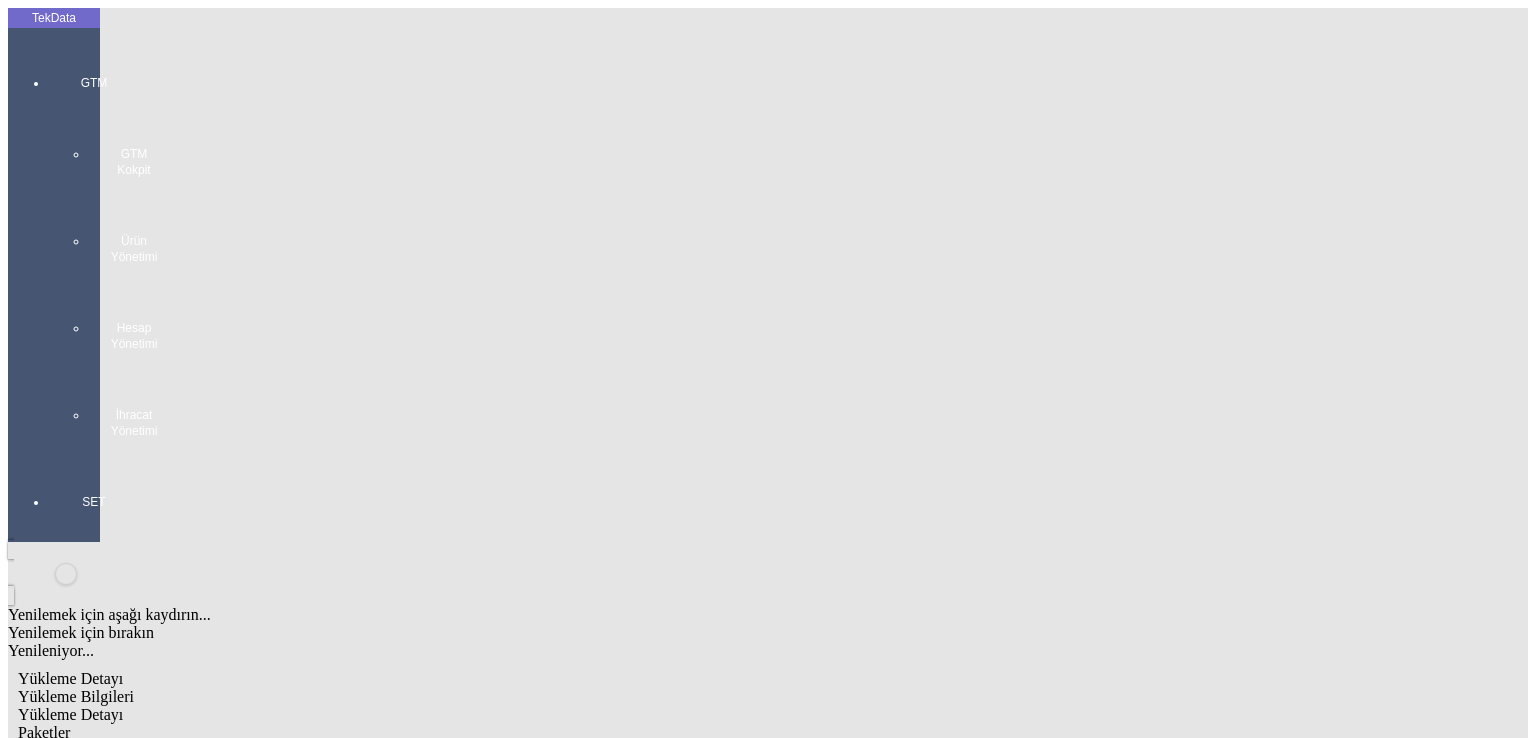 click at bounding box center (94, 459) 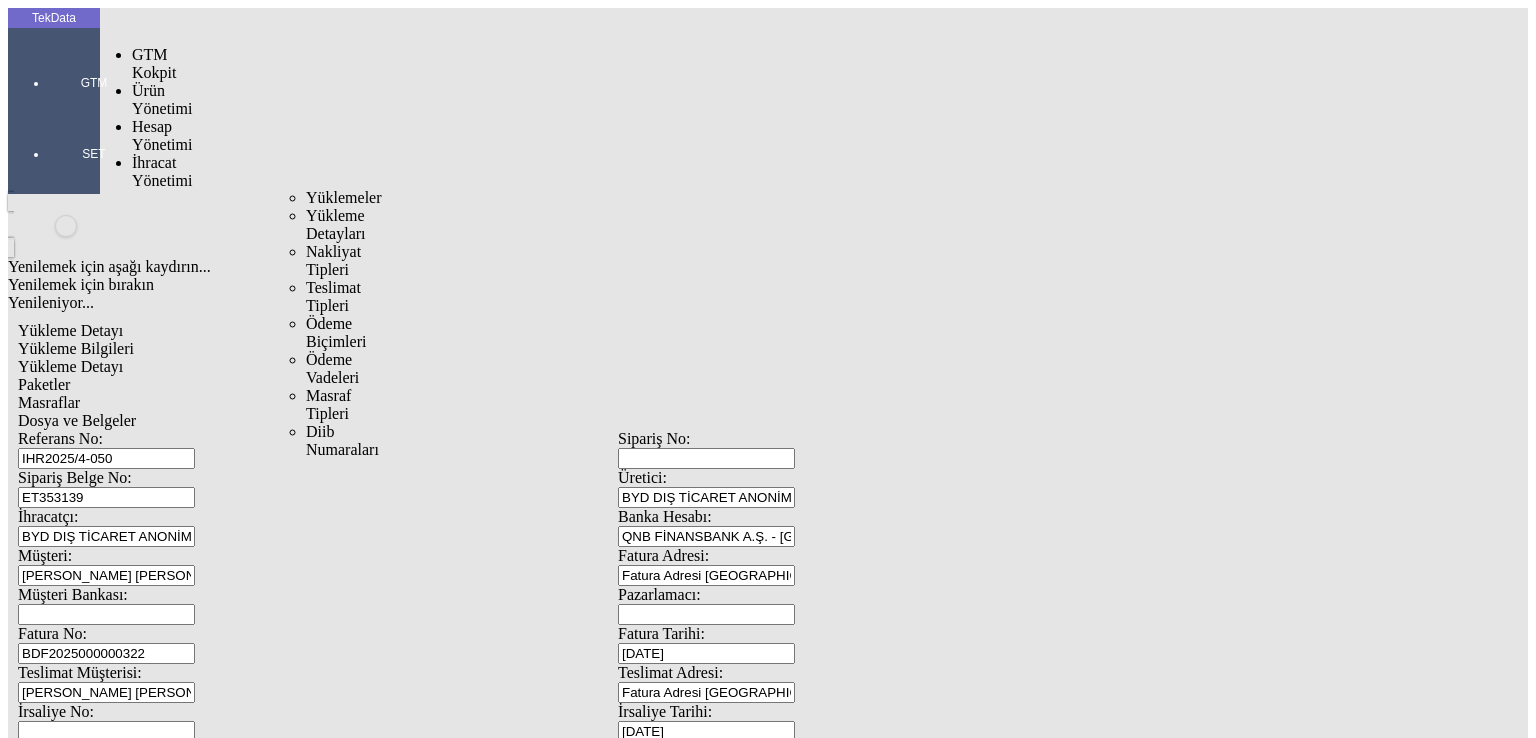 drag, startPoint x: 126, startPoint y: 113, endPoint x: 288, endPoint y: 116, distance: 162.02777 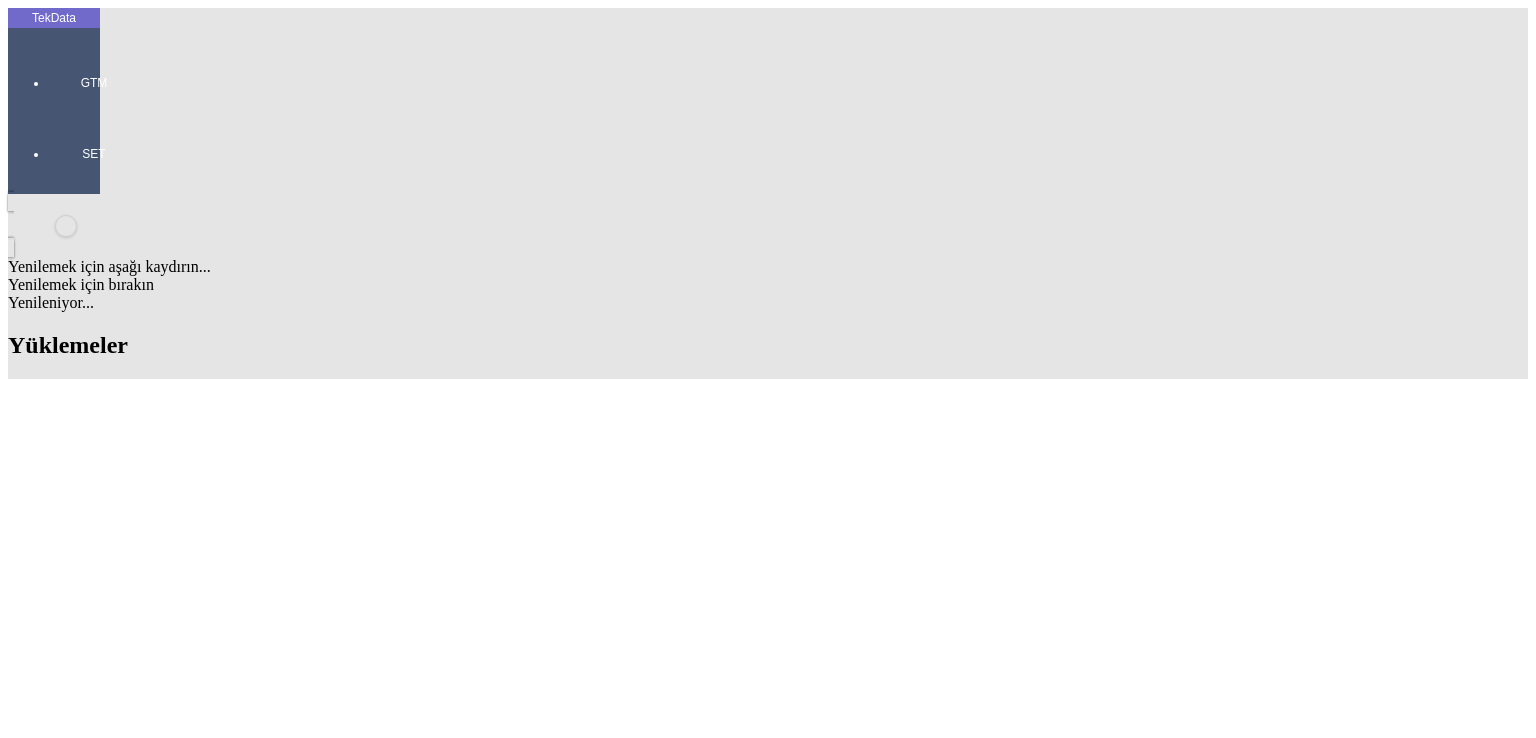 scroll, scrollTop: 1668, scrollLeft: 0, axis: vertical 